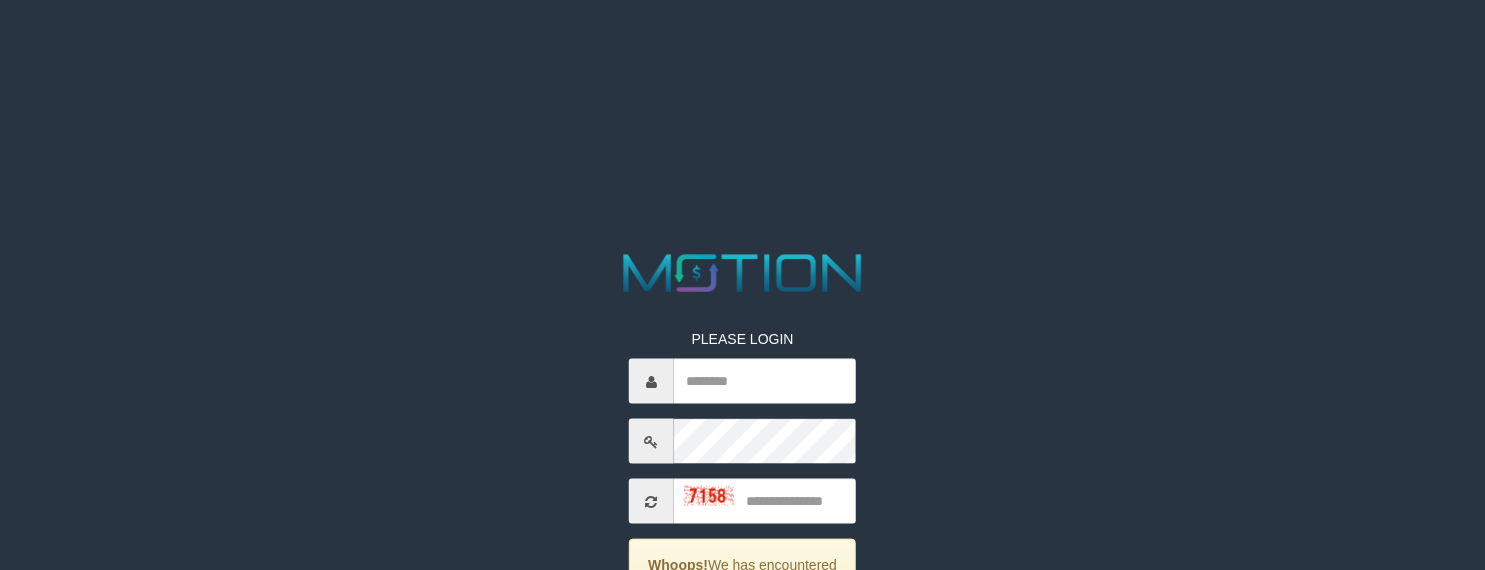 scroll, scrollTop: 0, scrollLeft: 0, axis: both 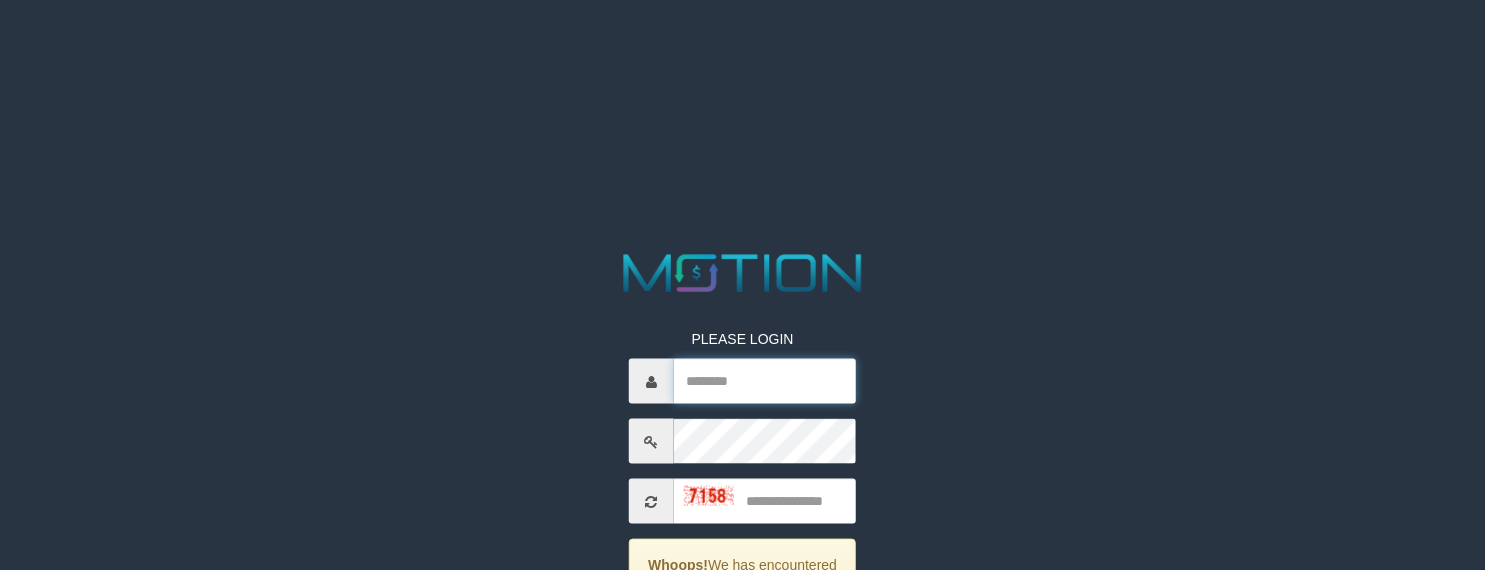 click at bounding box center (765, 381) 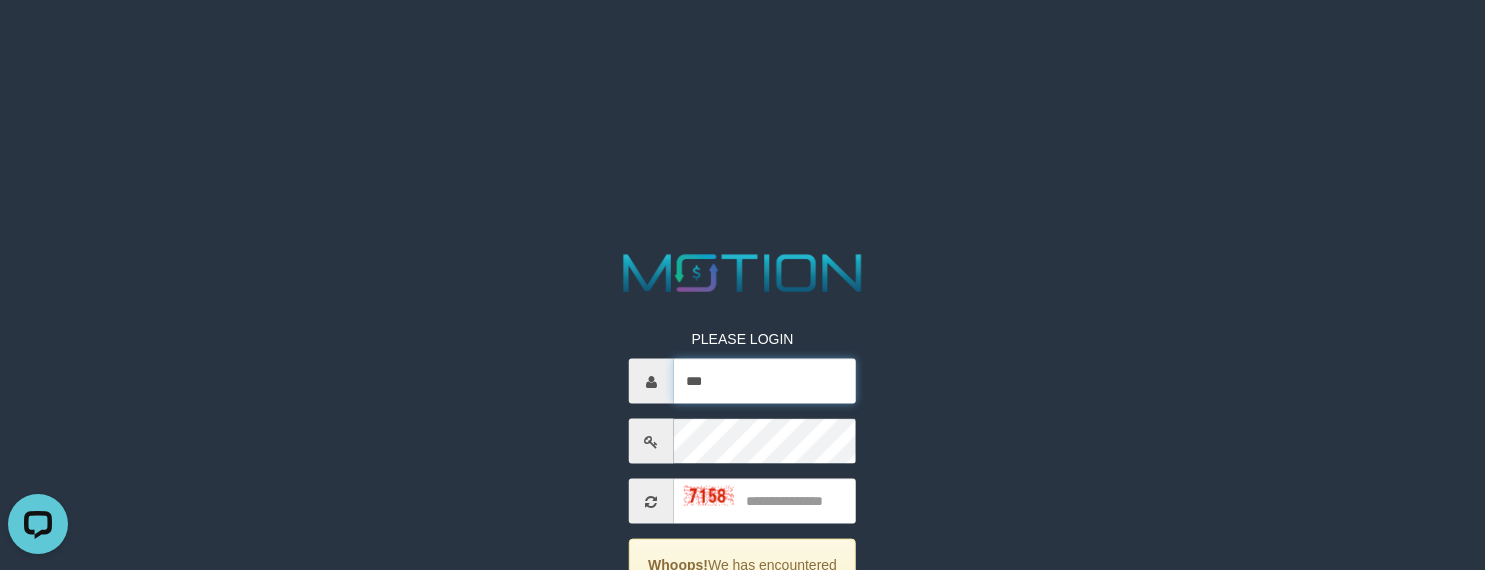 scroll, scrollTop: 0, scrollLeft: 0, axis: both 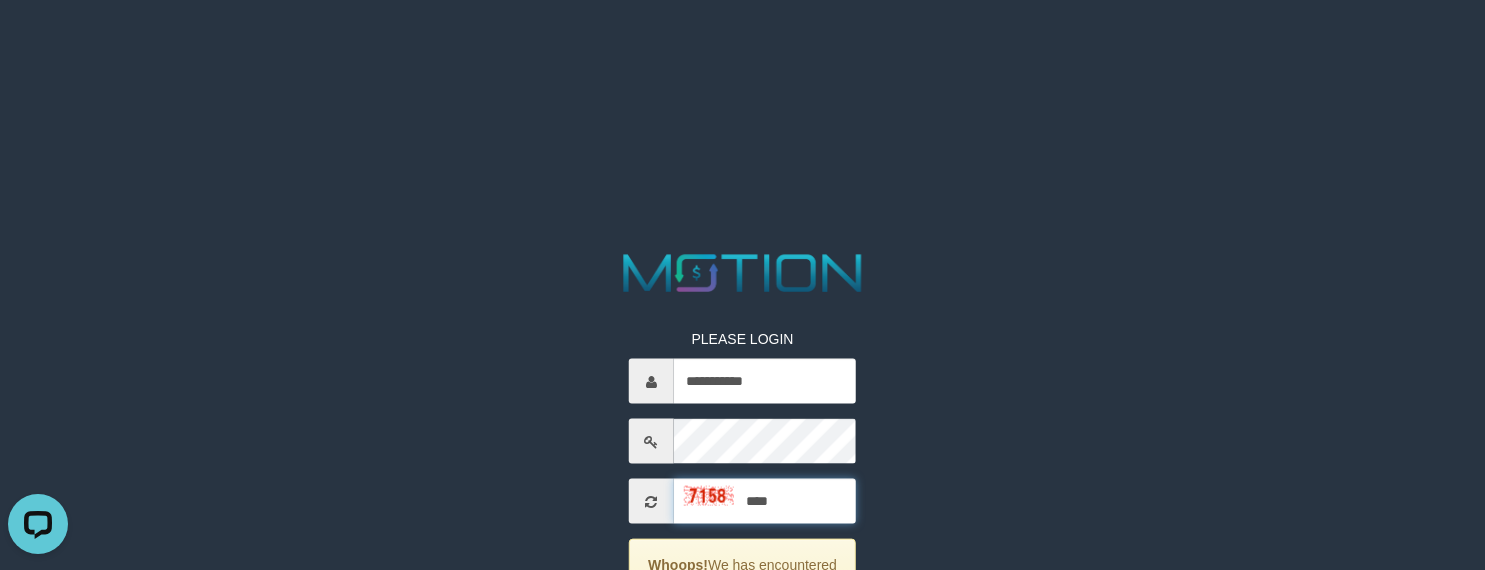 type on "****" 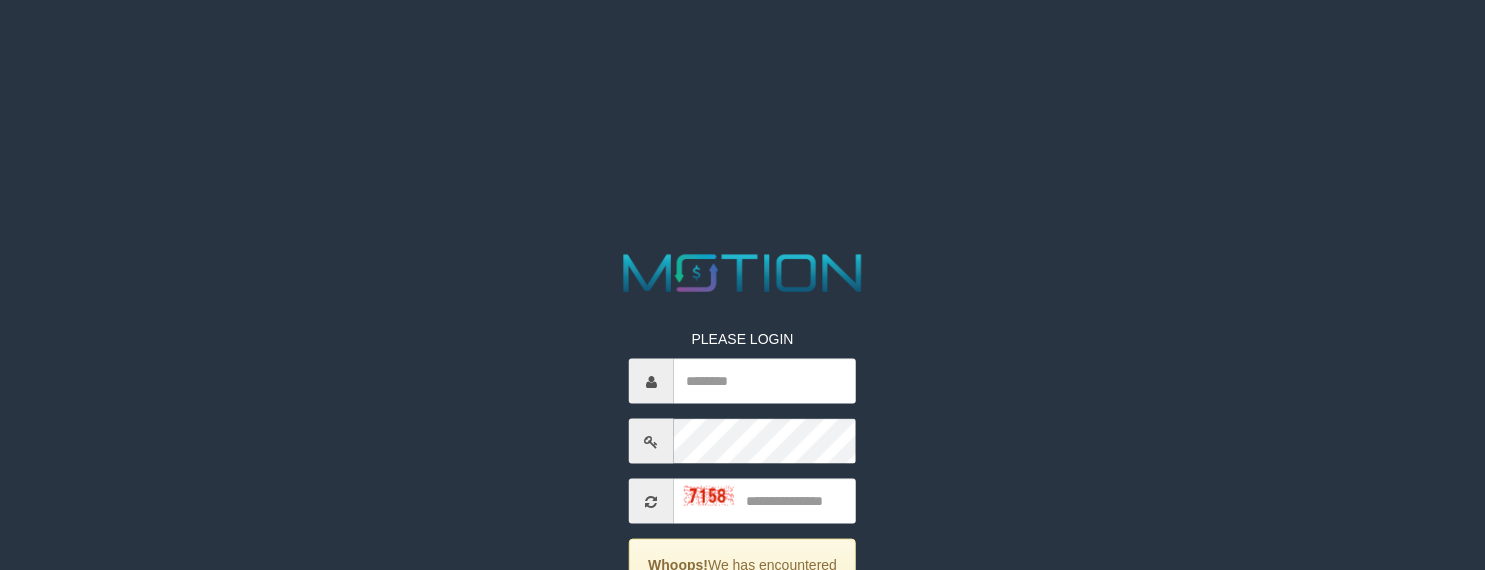 scroll, scrollTop: 0, scrollLeft: 0, axis: both 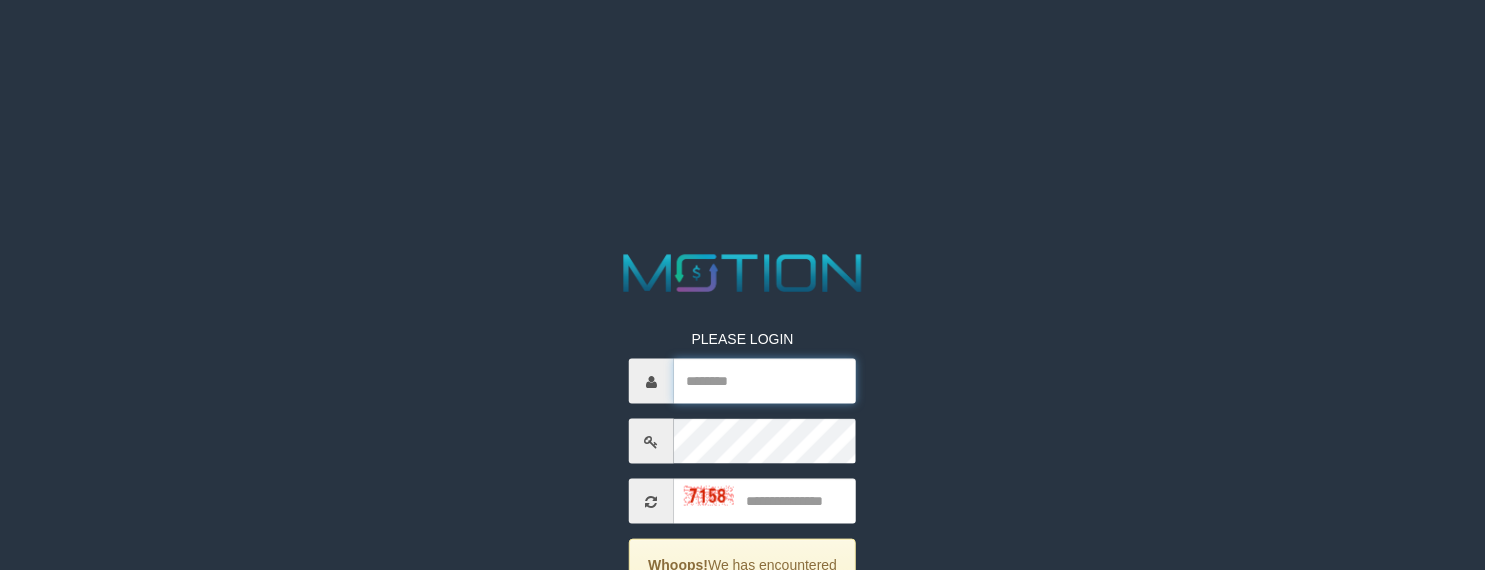 click at bounding box center (765, 381) 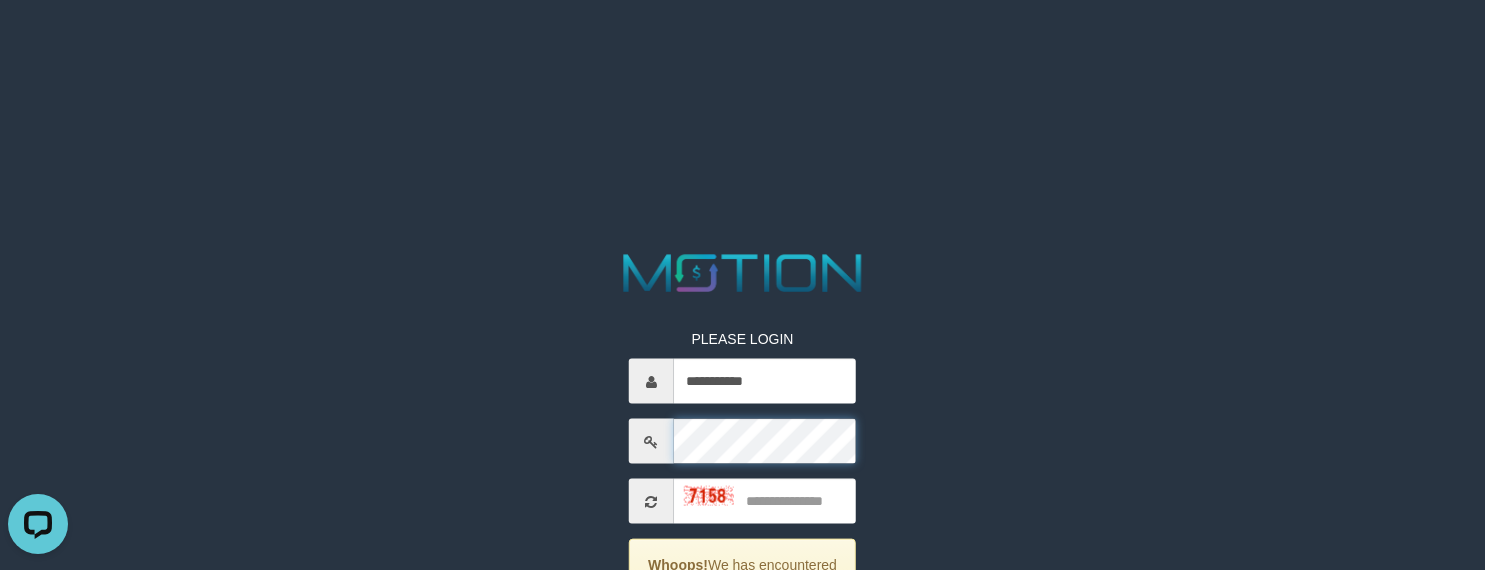 scroll, scrollTop: 0, scrollLeft: 0, axis: both 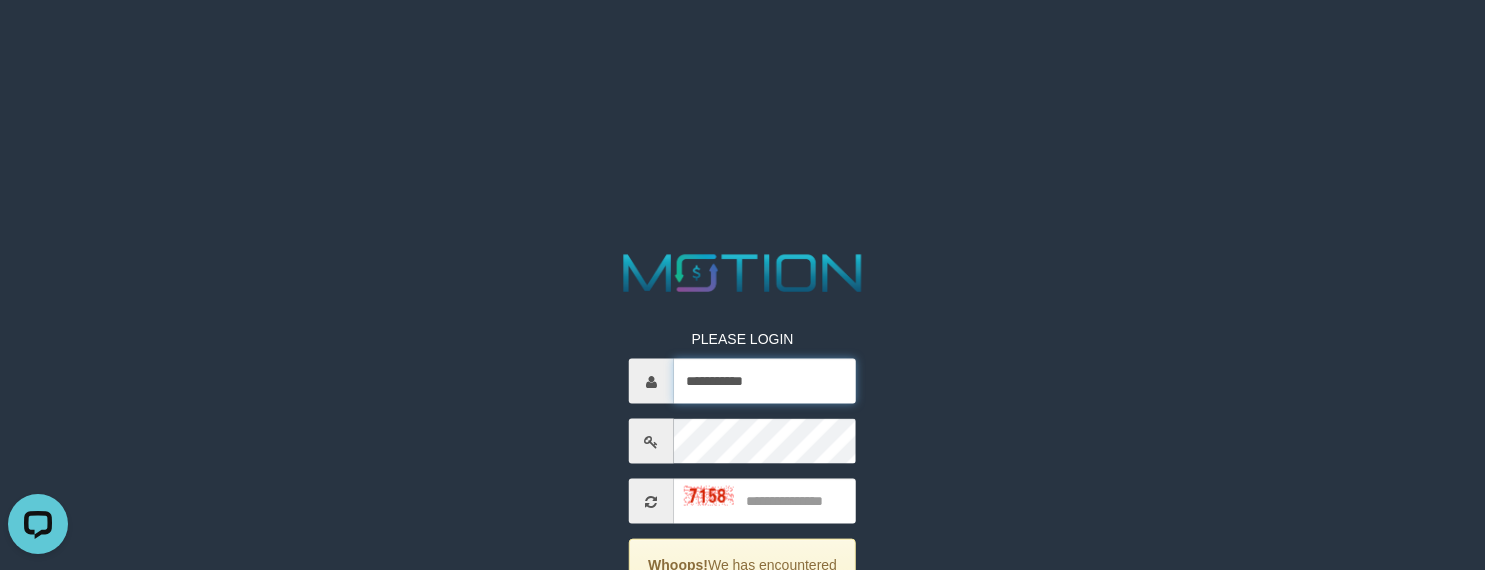 click on "**********" at bounding box center [765, 381] 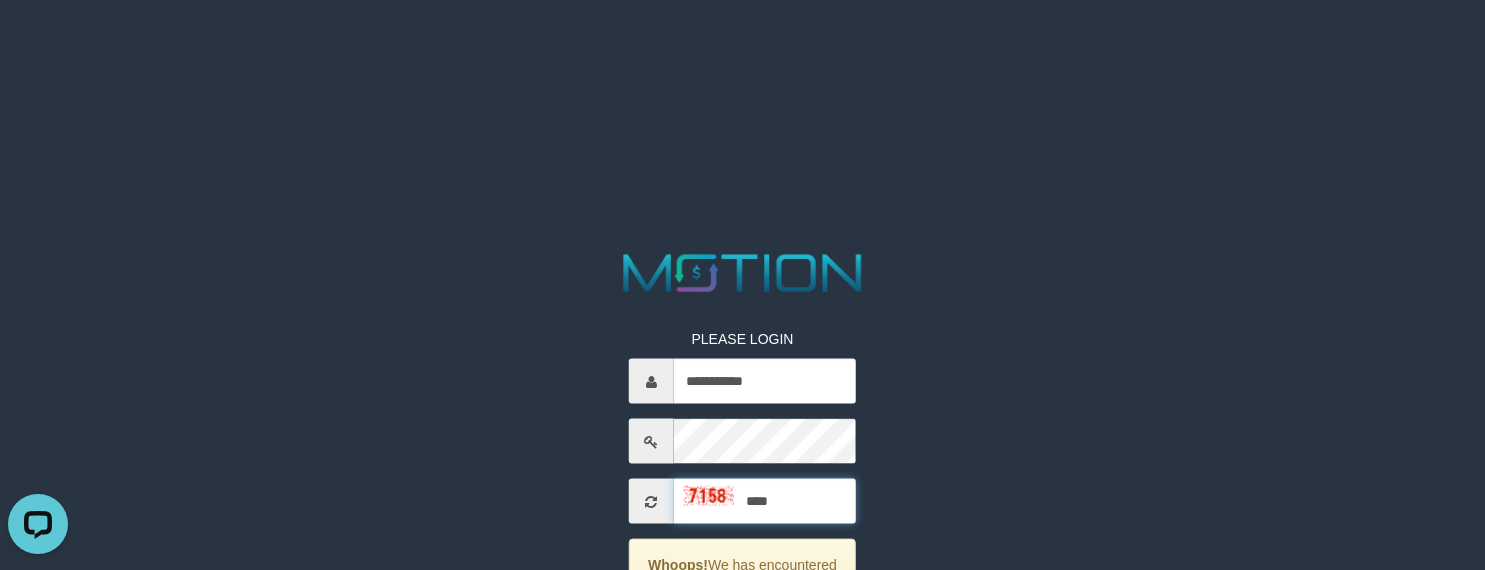 type on "****" 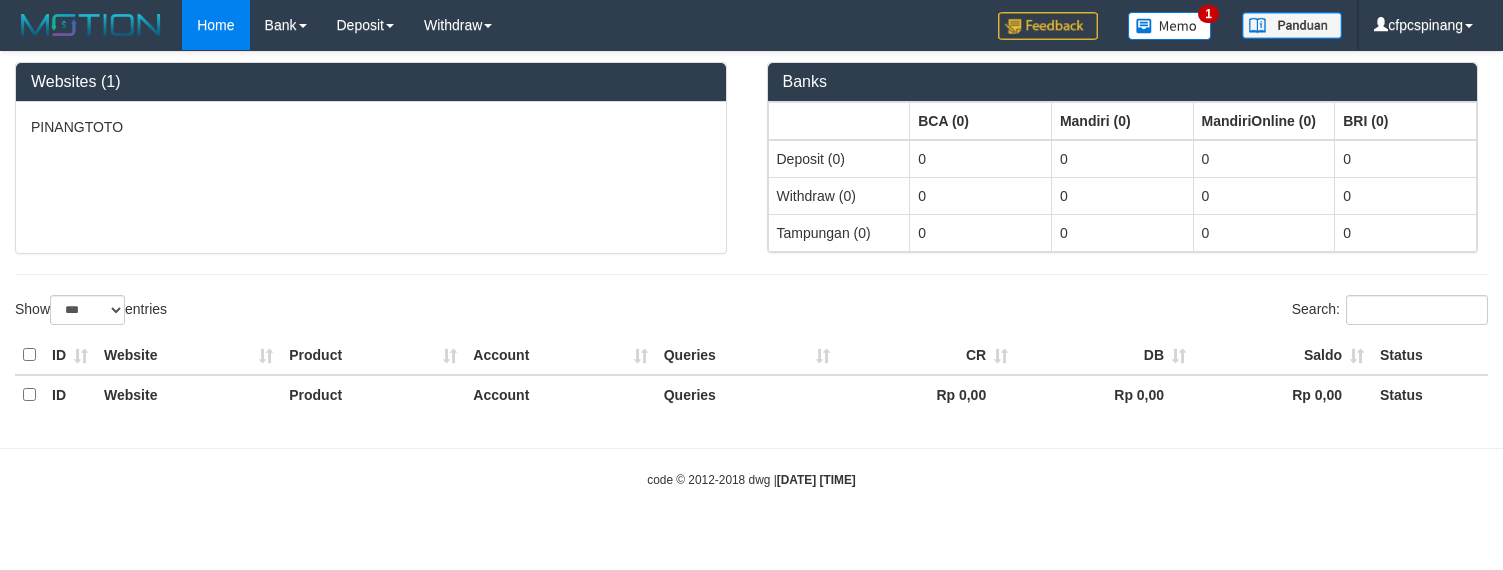 select on "***" 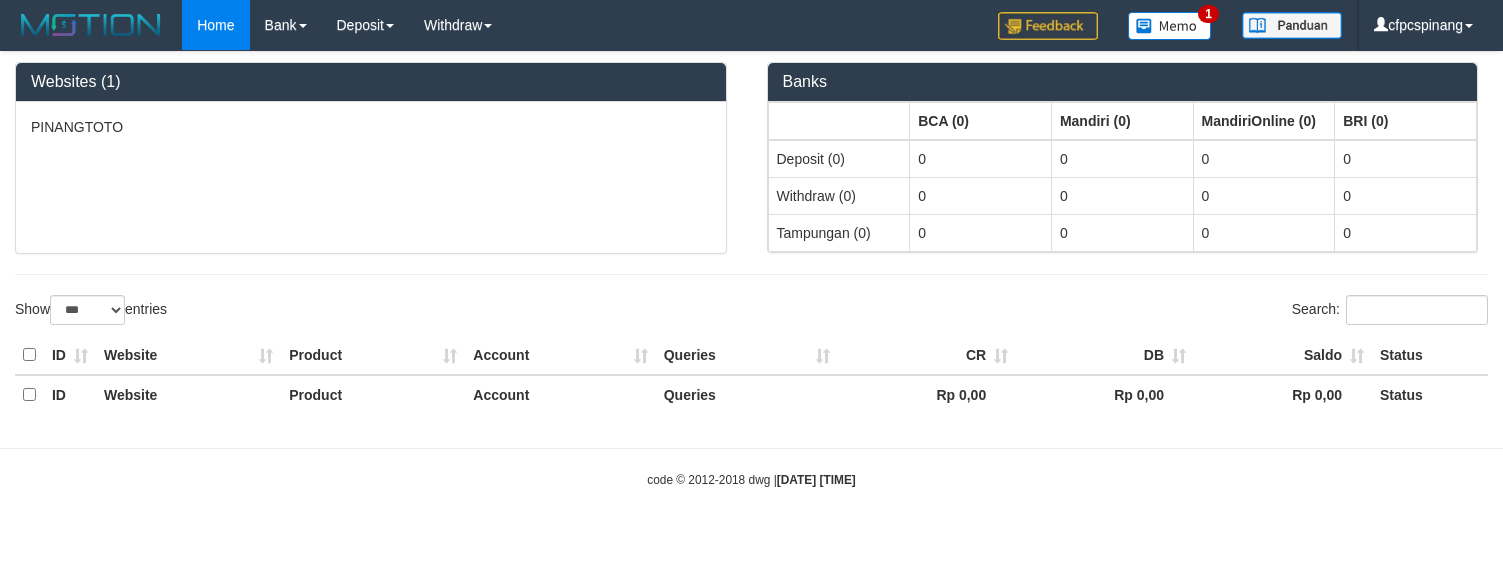 scroll, scrollTop: 0, scrollLeft: 0, axis: both 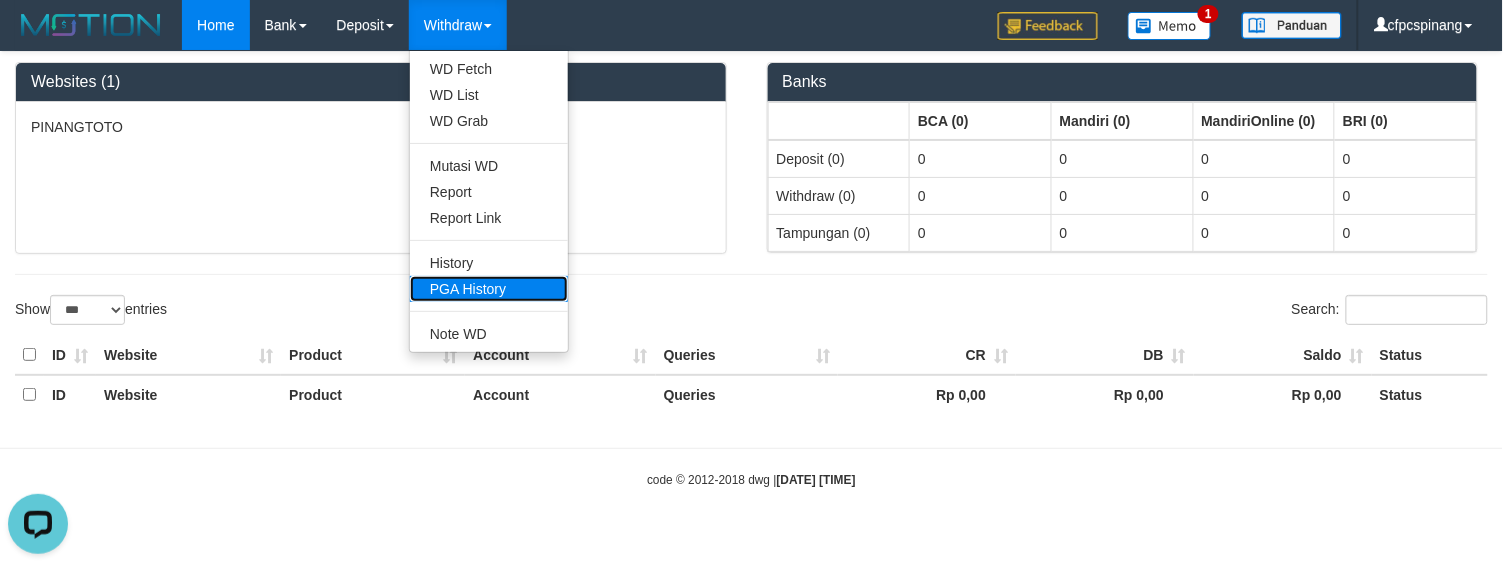 click on "PGA History" at bounding box center (489, 289) 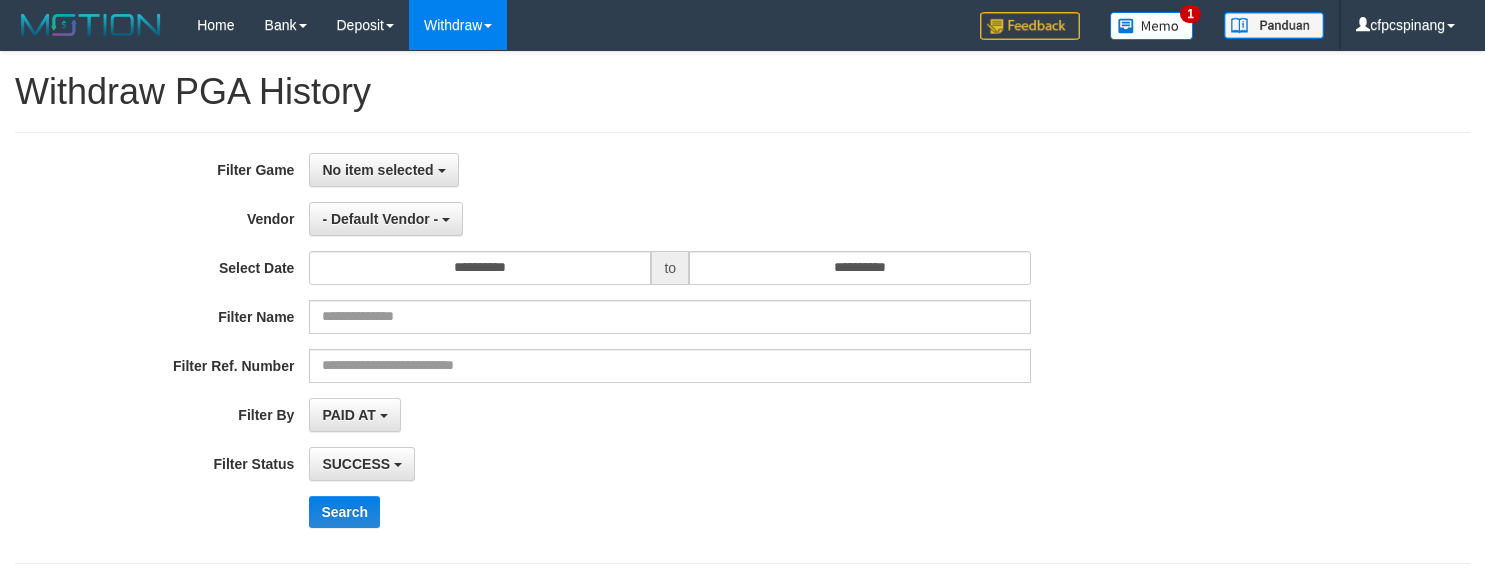 select 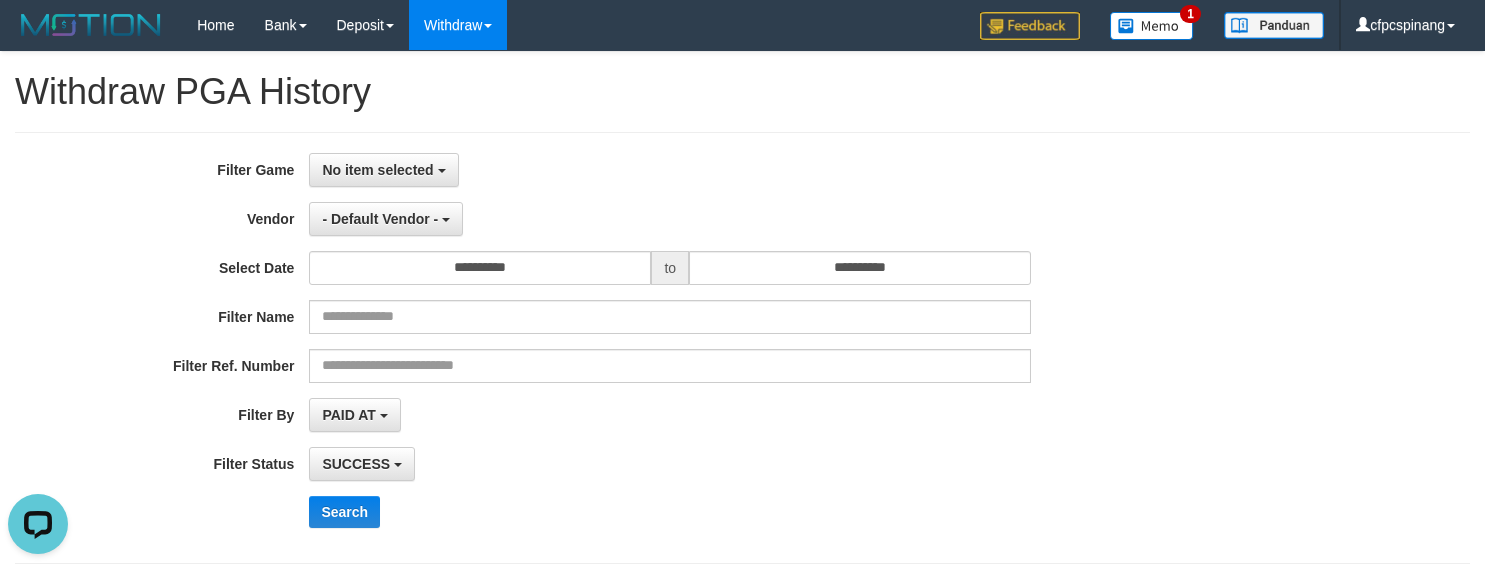scroll, scrollTop: 0, scrollLeft: 0, axis: both 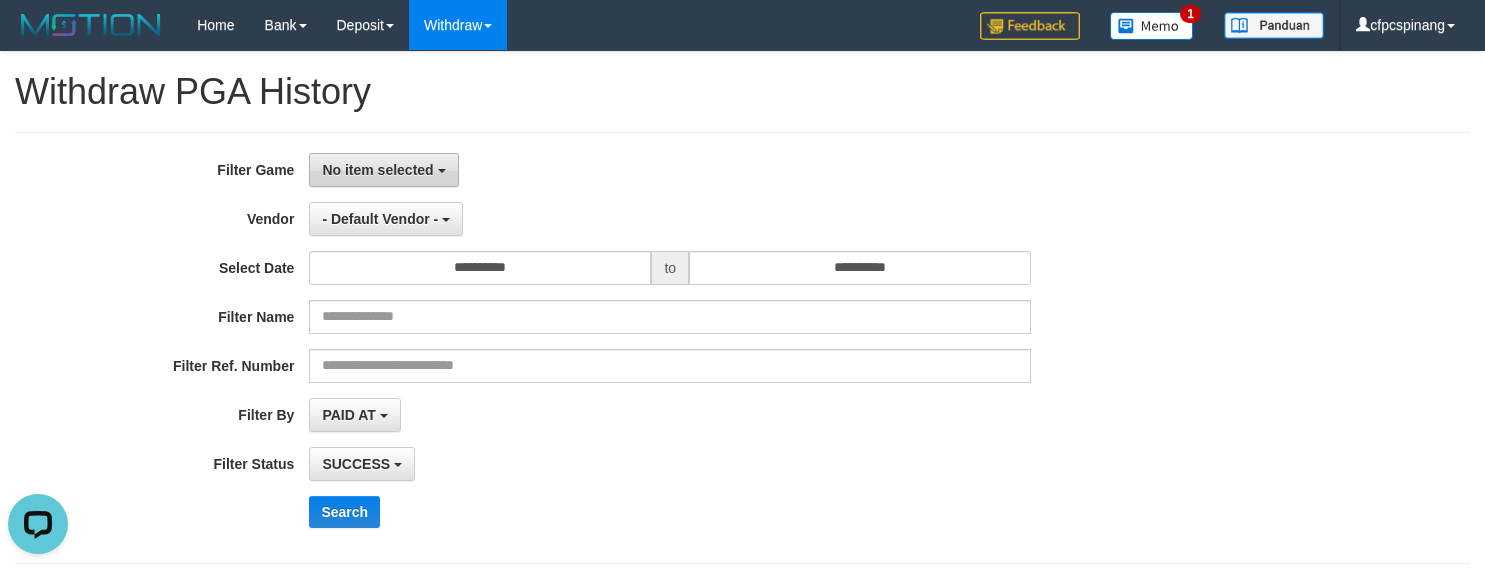 click on "No item selected" at bounding box center [377, 170] 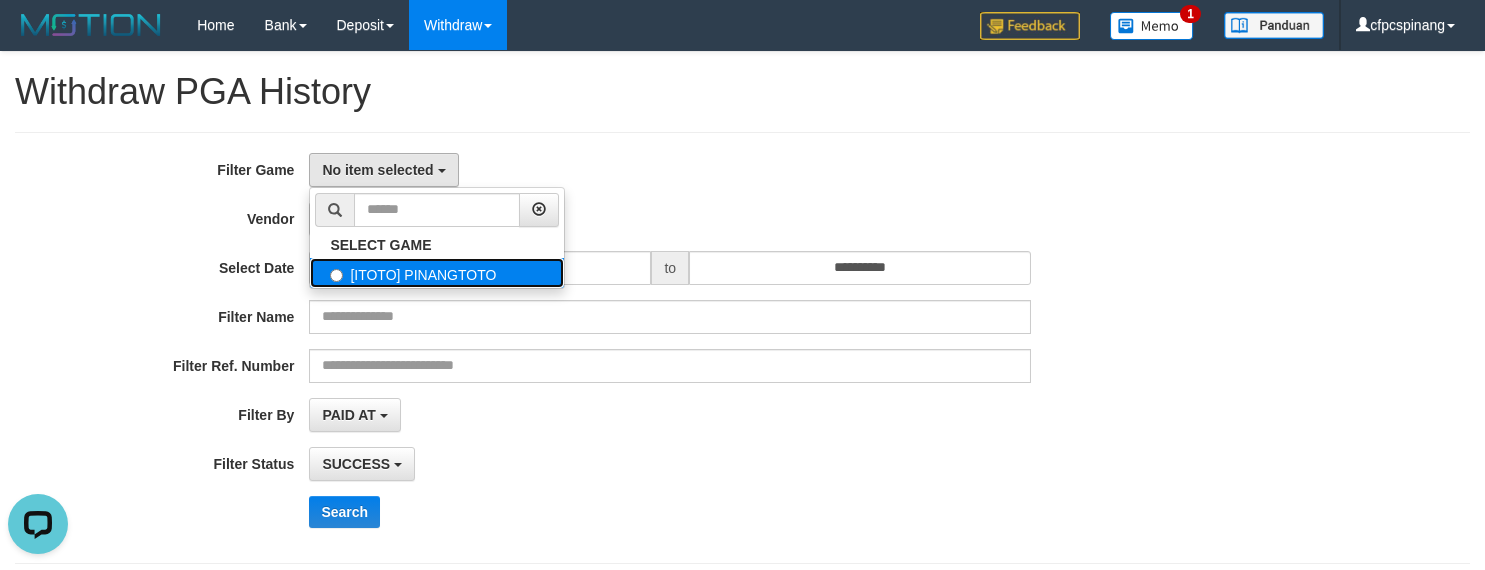 click on "[ITOTO] PINANGTOTO" at bounding box center [437, 273] 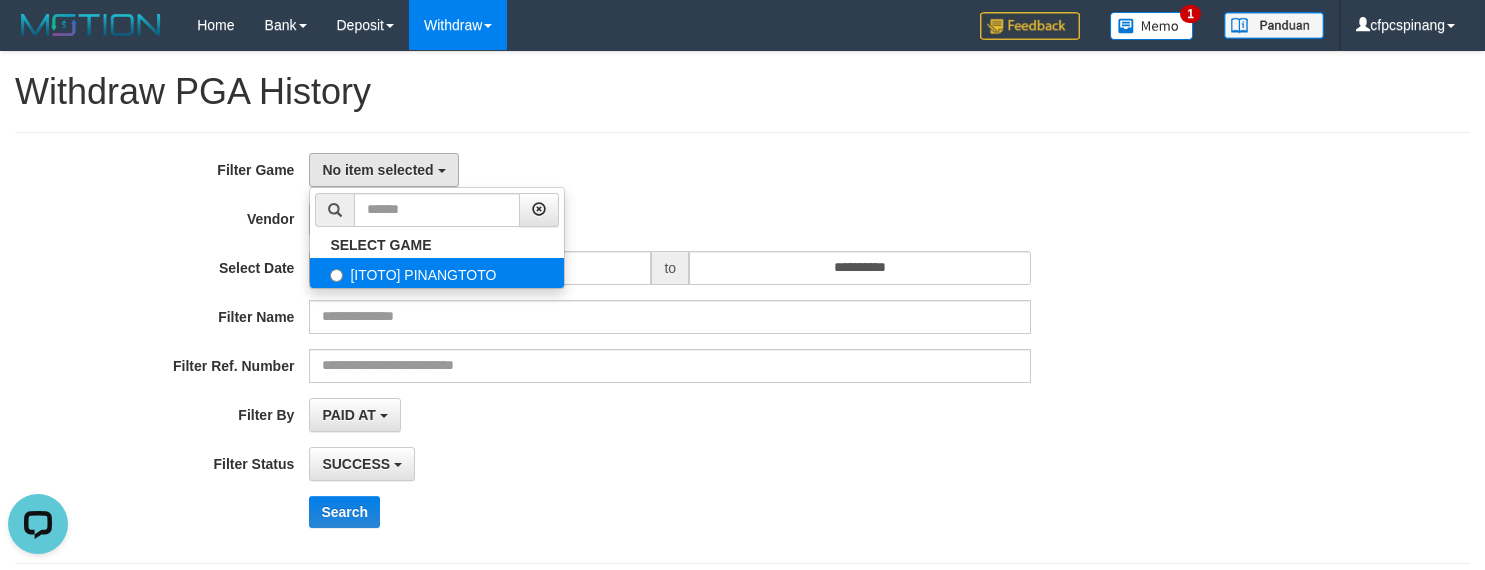 select on "****" 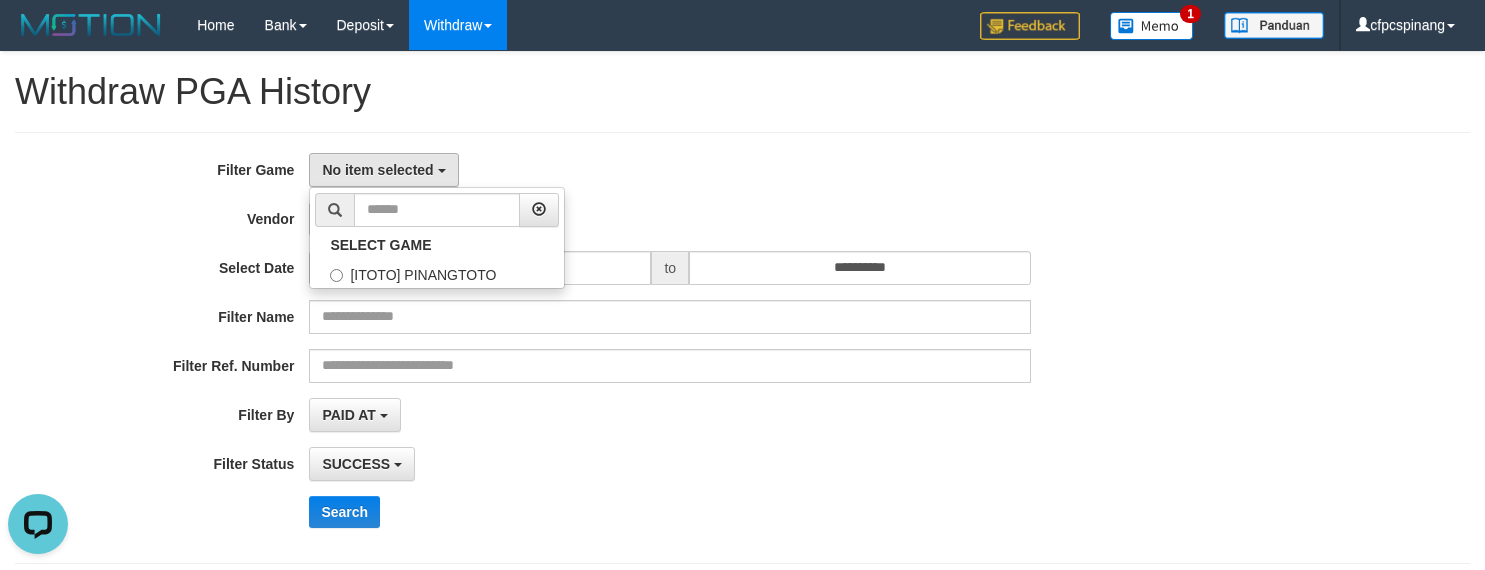 scroll, scrollTop: 17, scrollLeft: 0, axis: vertical 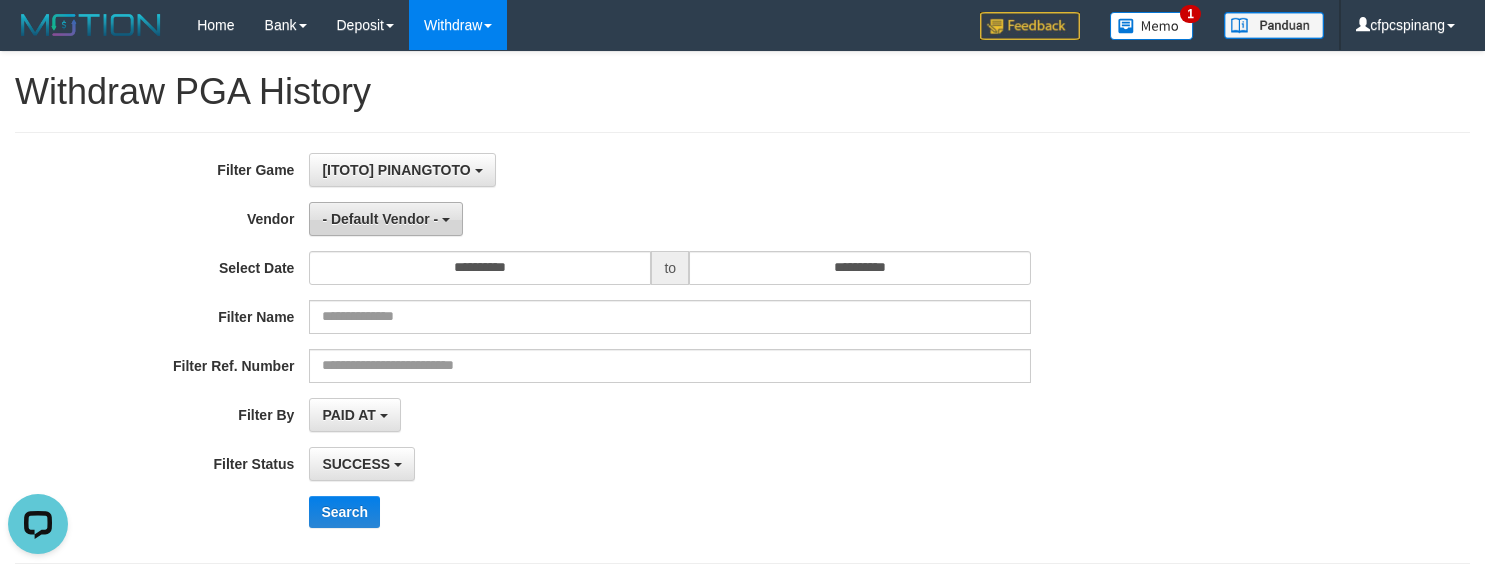 click on "- Default Vendor -" at bounding box center [386, 219] 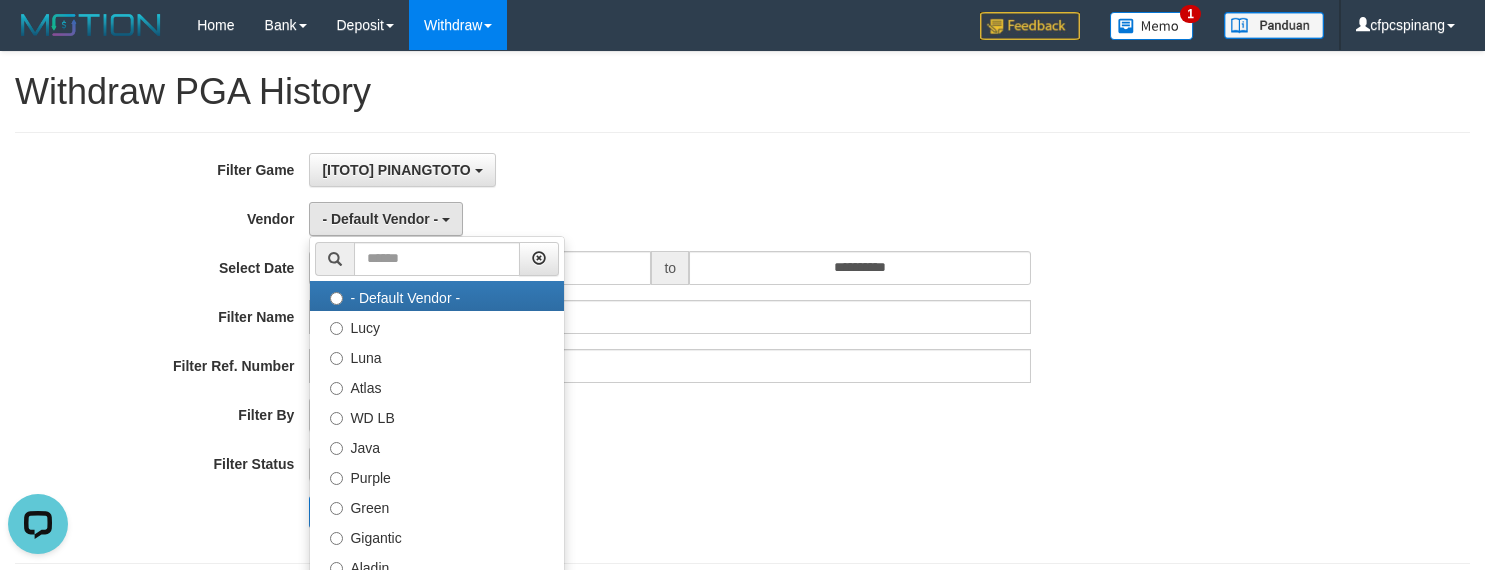 click on "[ITOTO] PINANGTOTO
SELECT GAME
[ITOTO] PINANGTOTO" at bounding box center [670, 170] 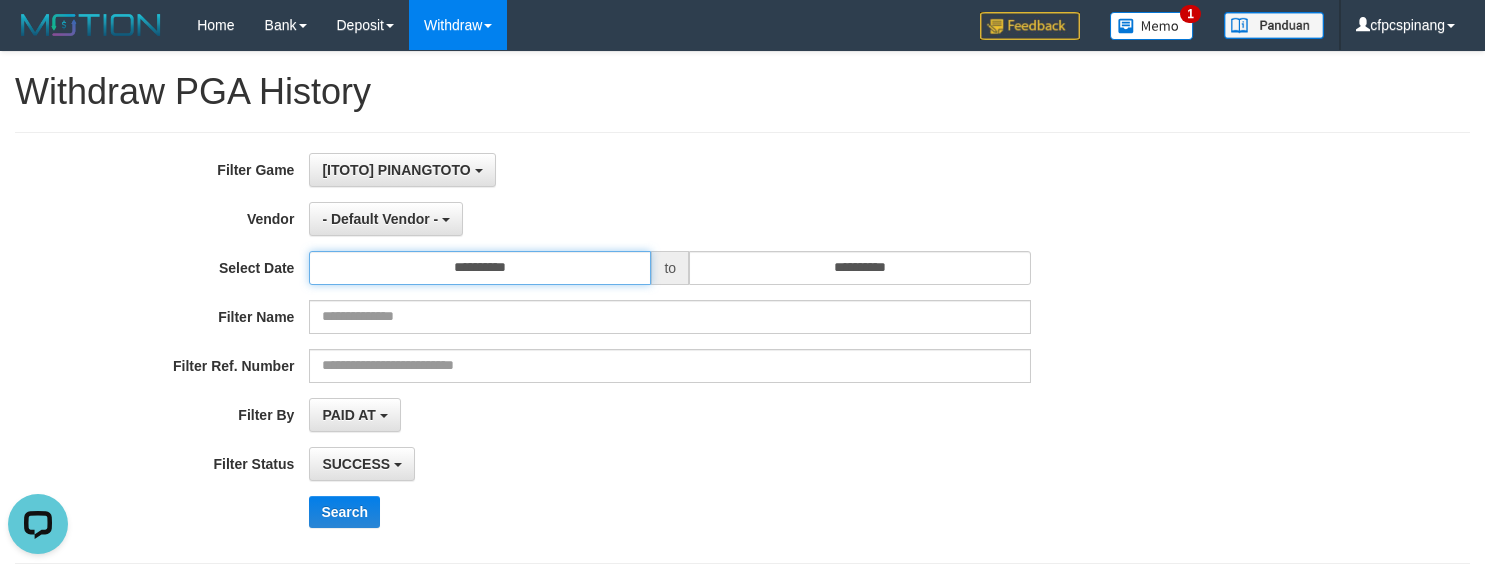 click on "**********" at bounding box center (480, 268) 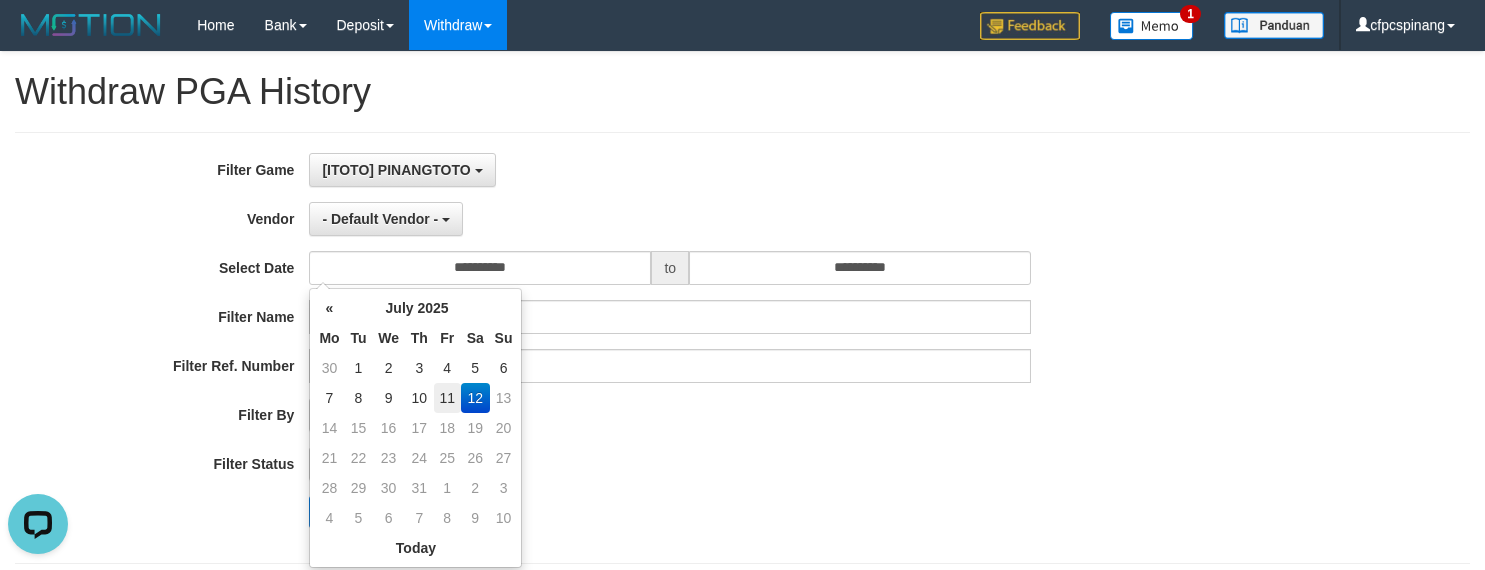 click on "11" at bounding box center [447, 398] 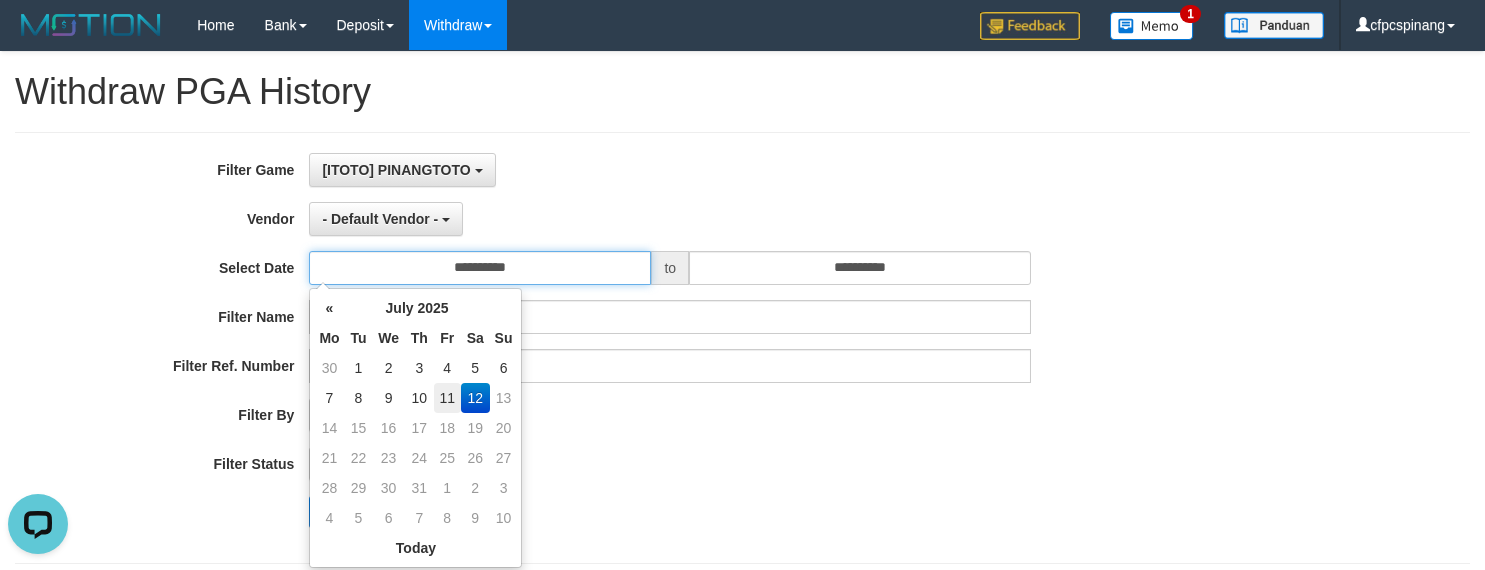 type on "**********" 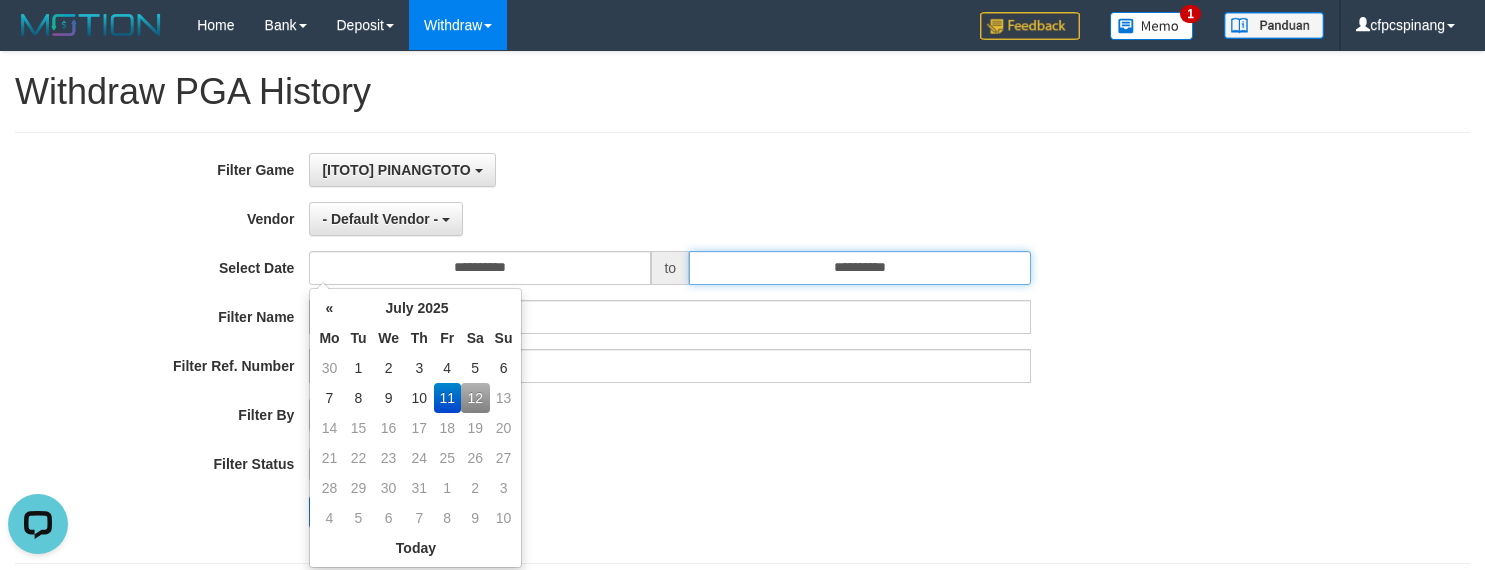 click on "**********" at bounding box center [860, 268] 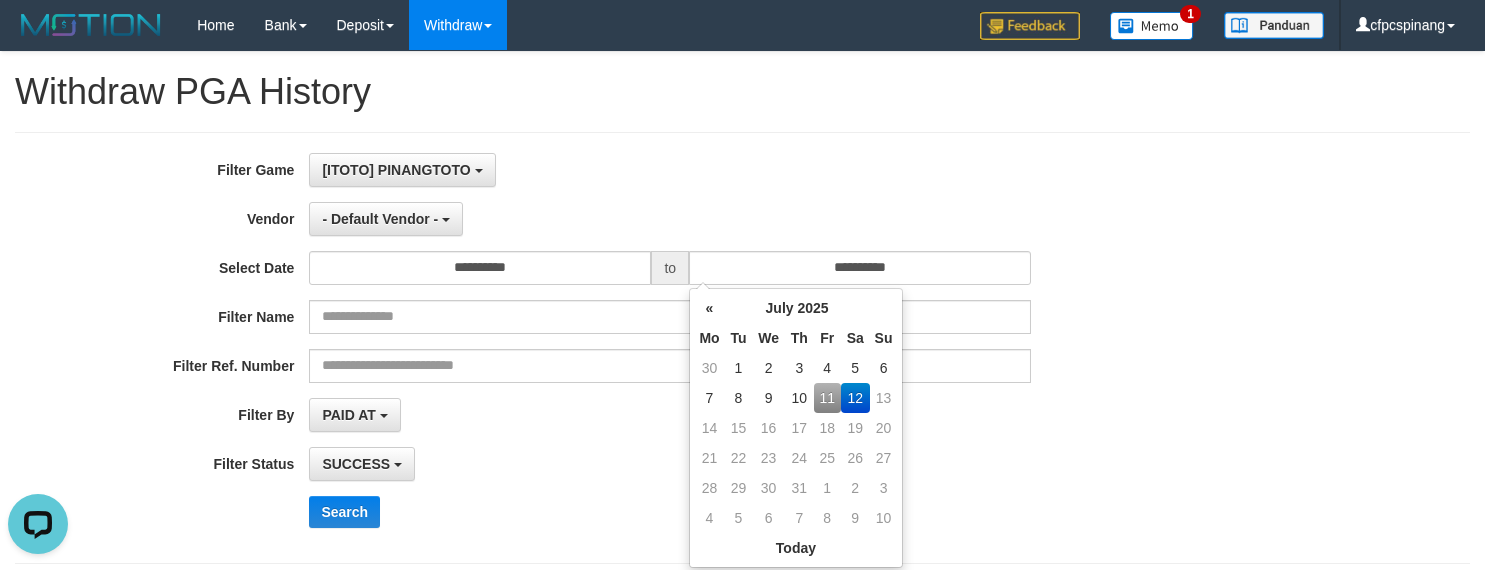click on "11" at bounding box center (827, 398) 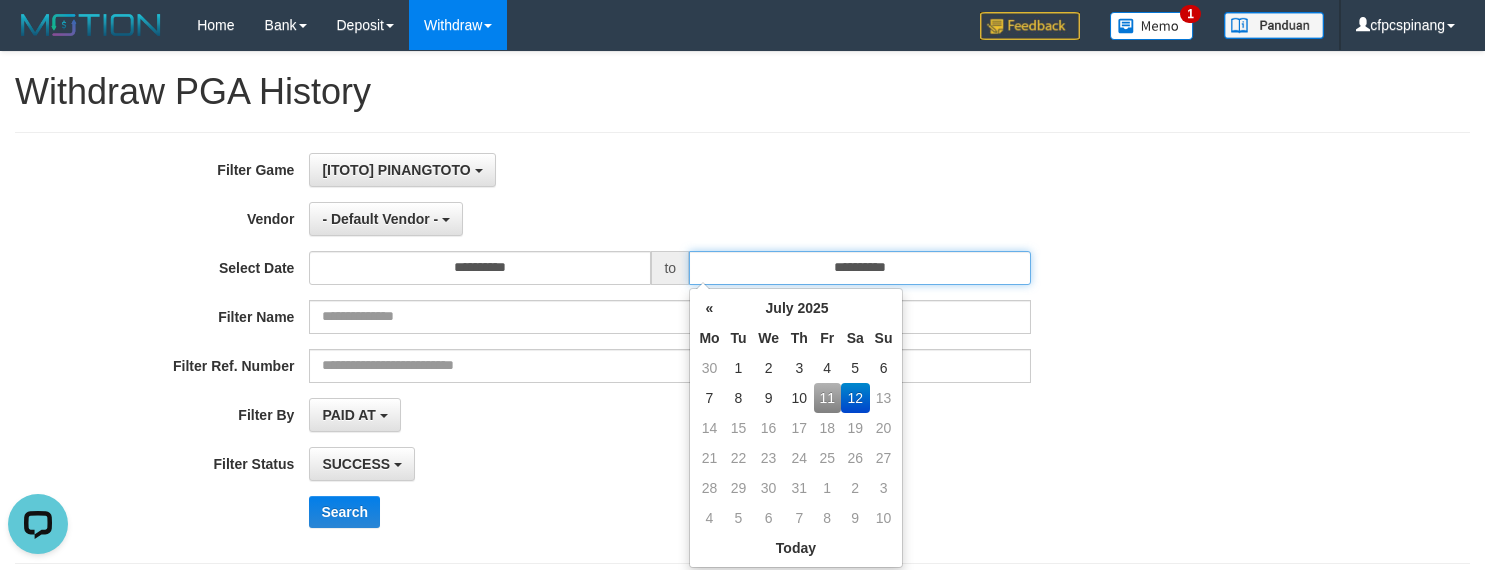 type on "**********" 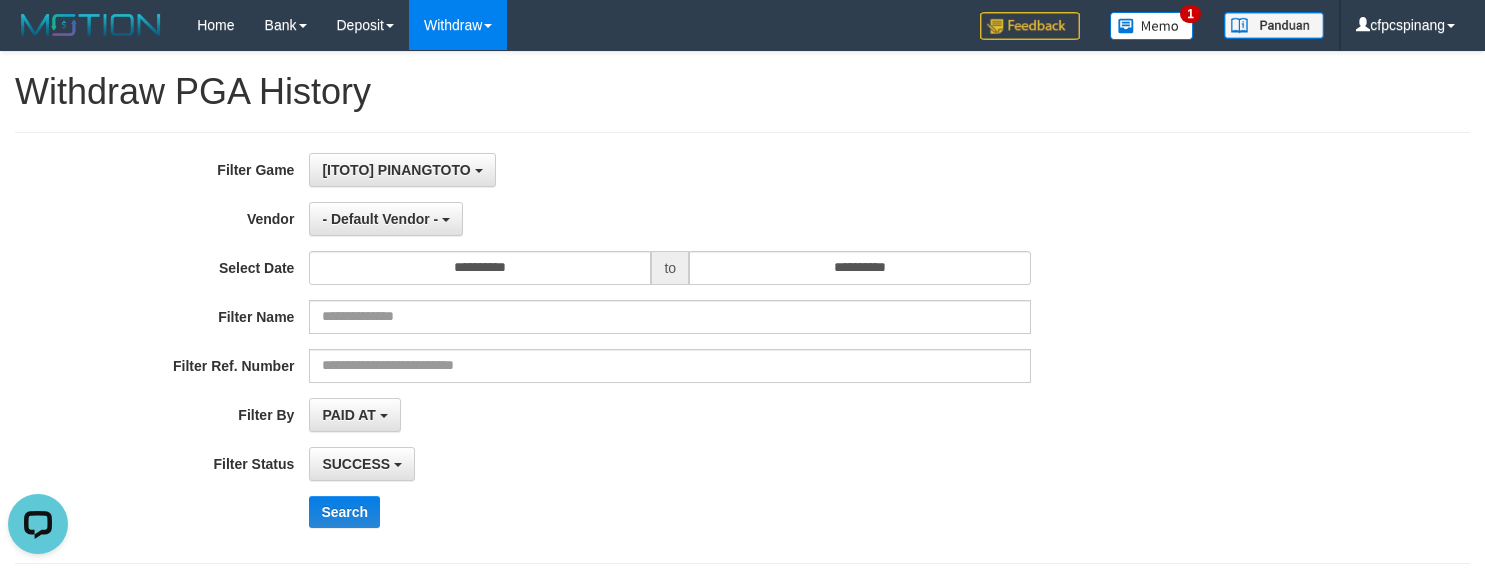 click on "PAID AT
PAID AT
CREATED AT" at bounding box center [670, 415] 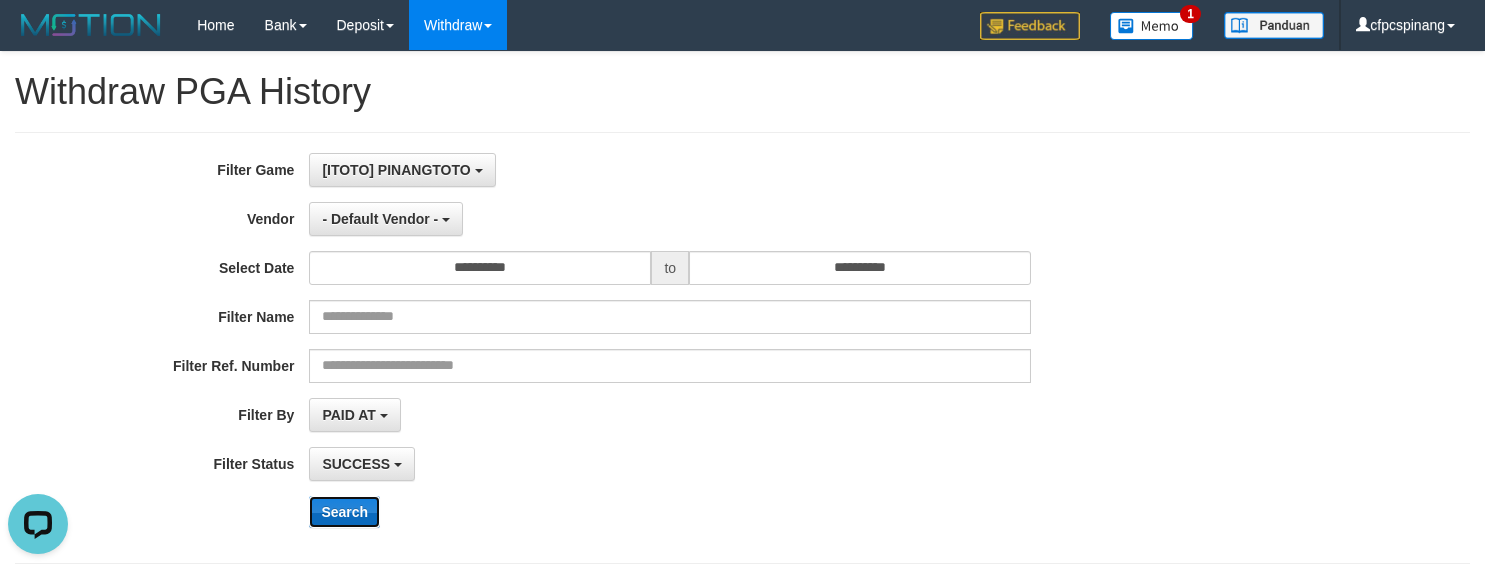 click on "Search" at bounding box center [344, 512] 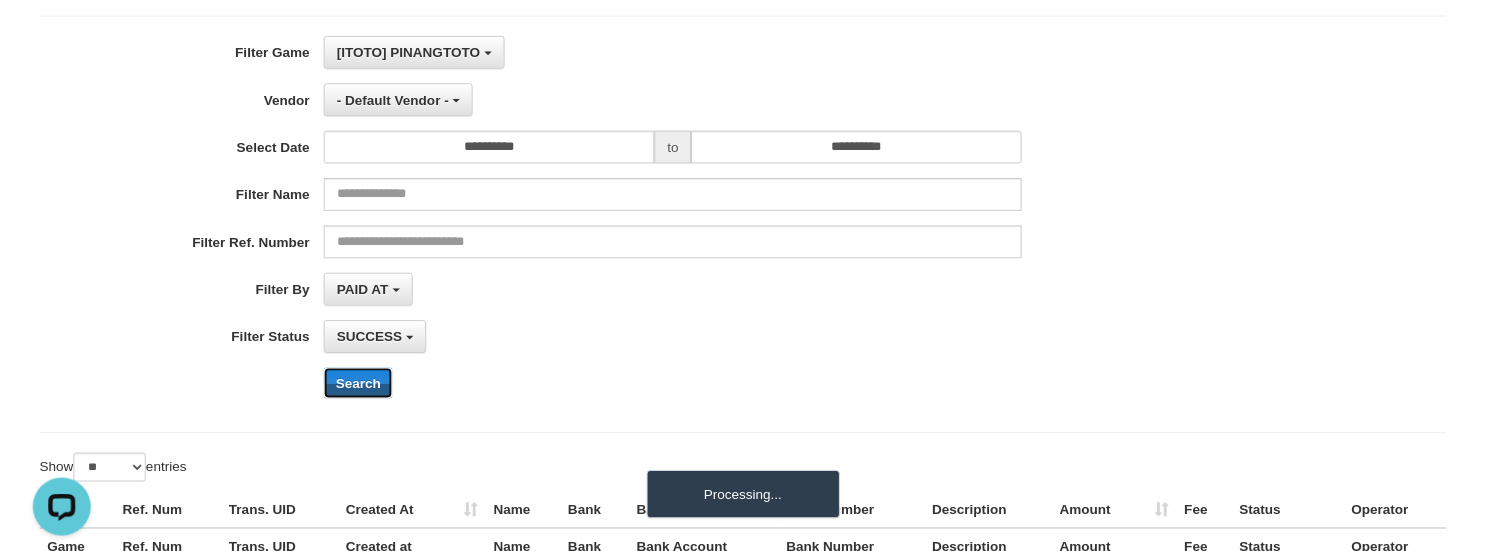 scroll, scrollTop: 250, scrollLeft: 0, axis: vertical 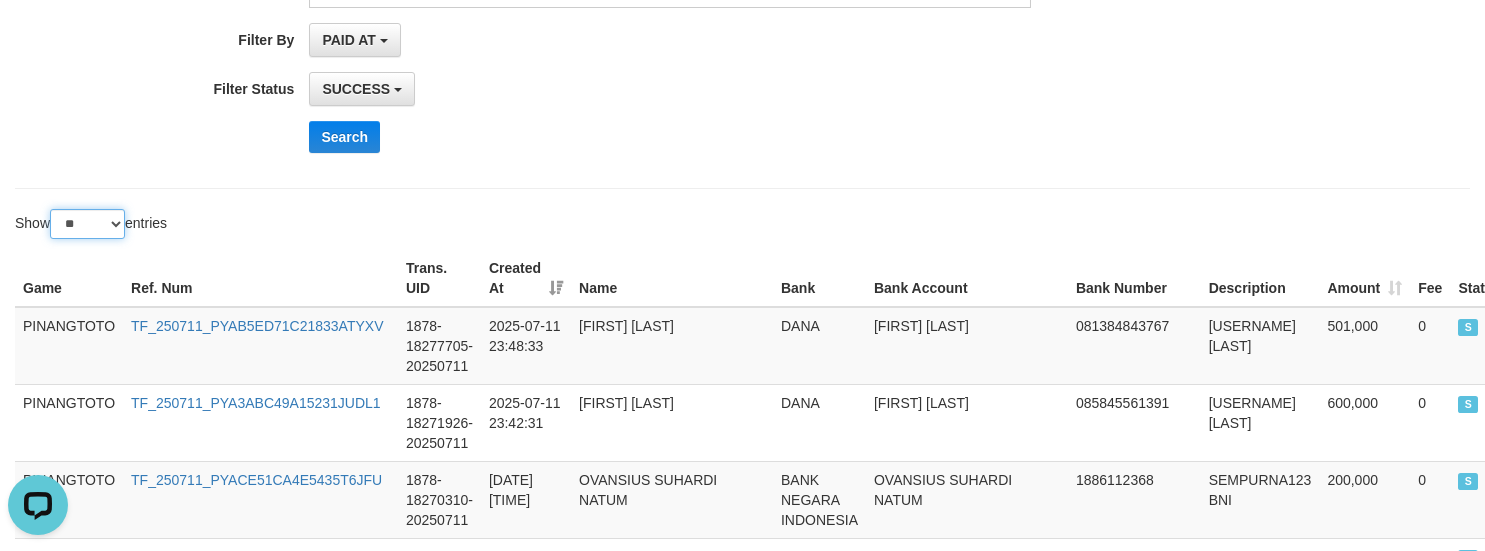 click on "** ** ** ***" at bounding box center [87, 224] 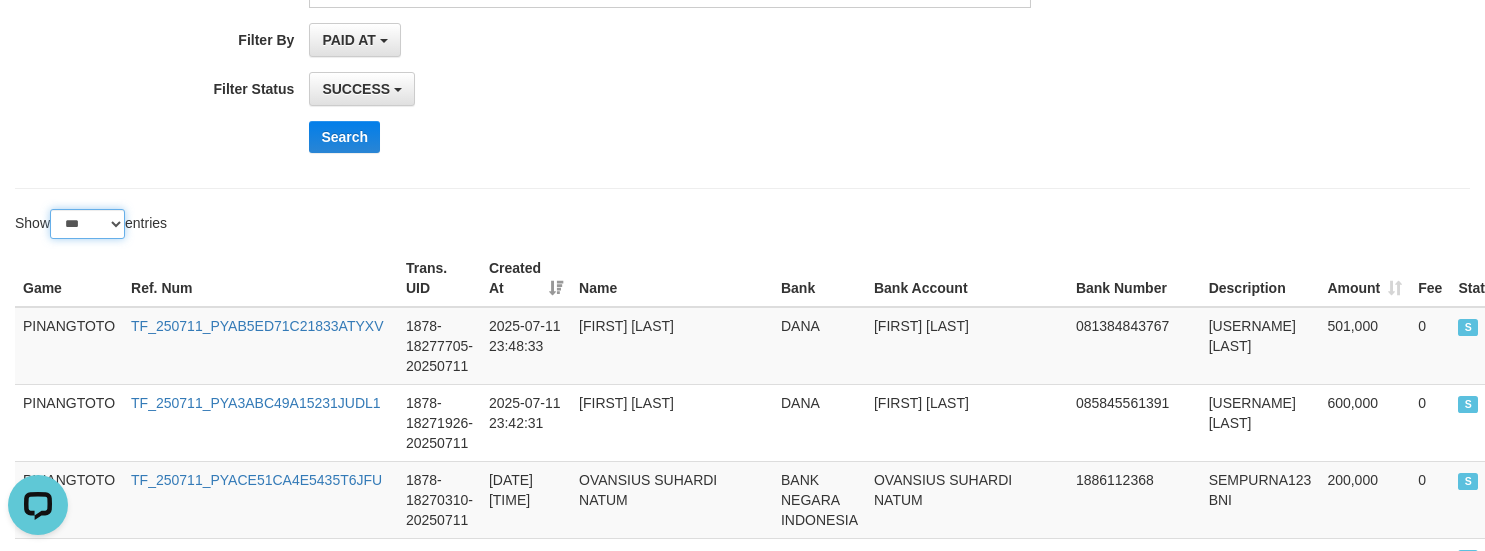 click on "** ** ** ***" at bounding box center [87, 224] 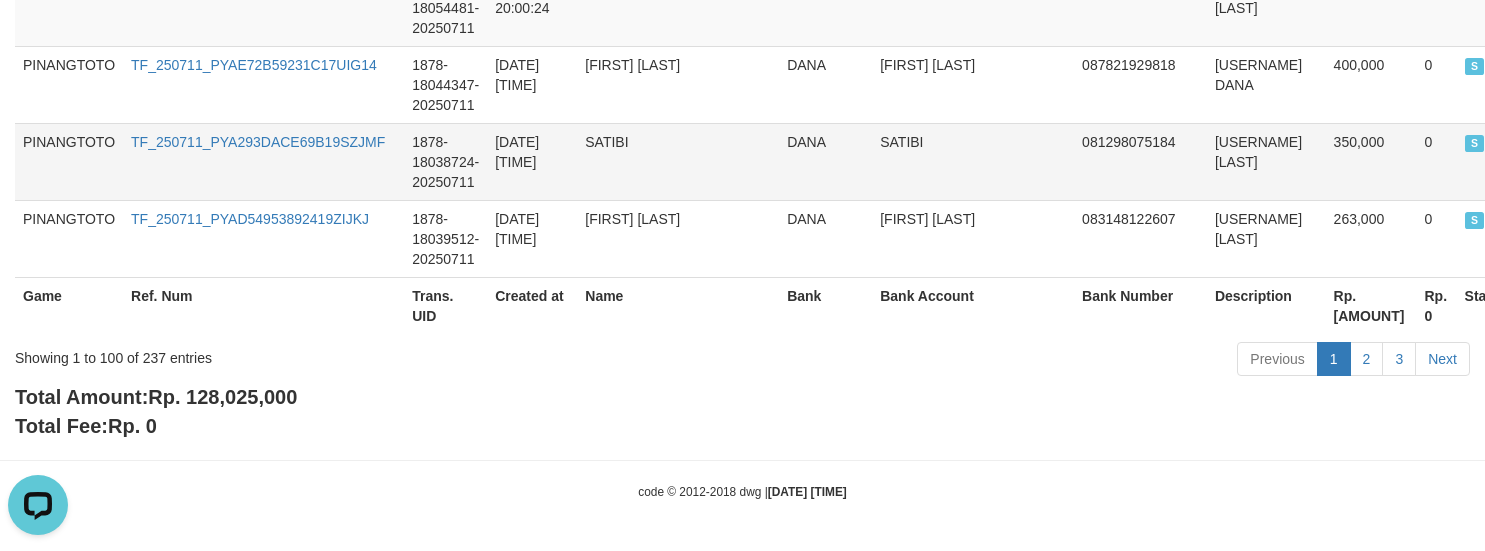 scroll, scrollTop: 8130, scrollLeft: 0, axis: vertical 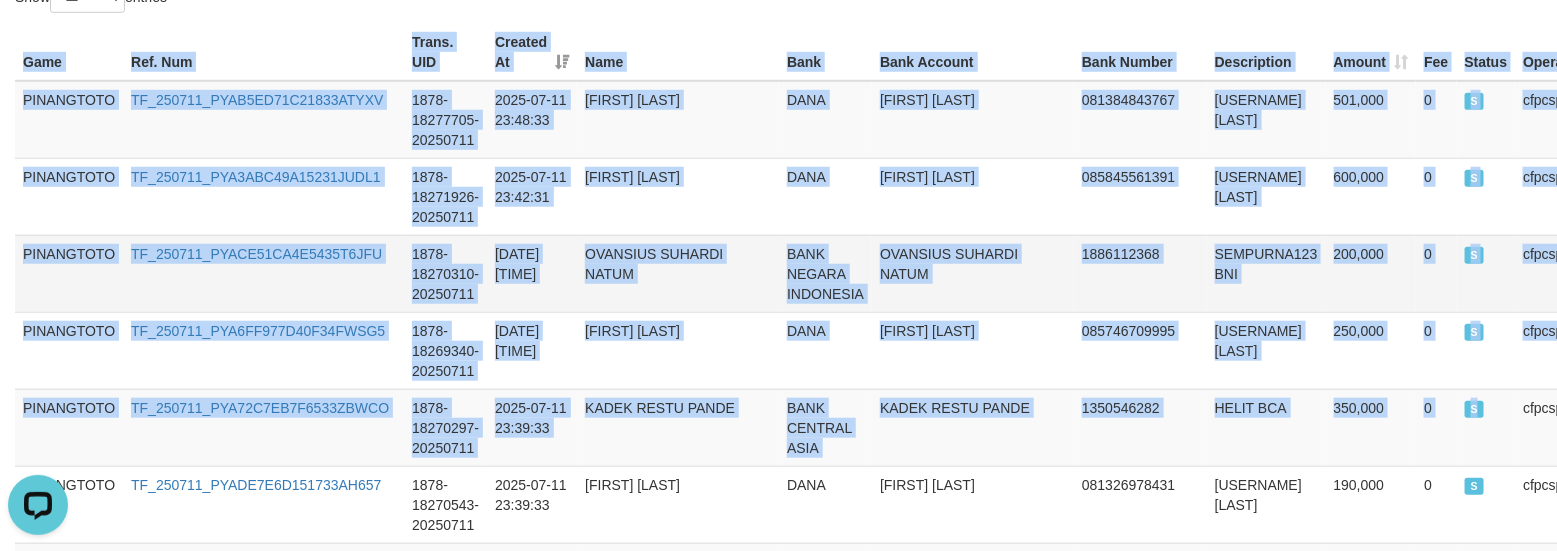 drag, startPoint x: 12, startPoint y: 97, endPoint x: 1236, endPoint y: 292, distance: 1239.4358 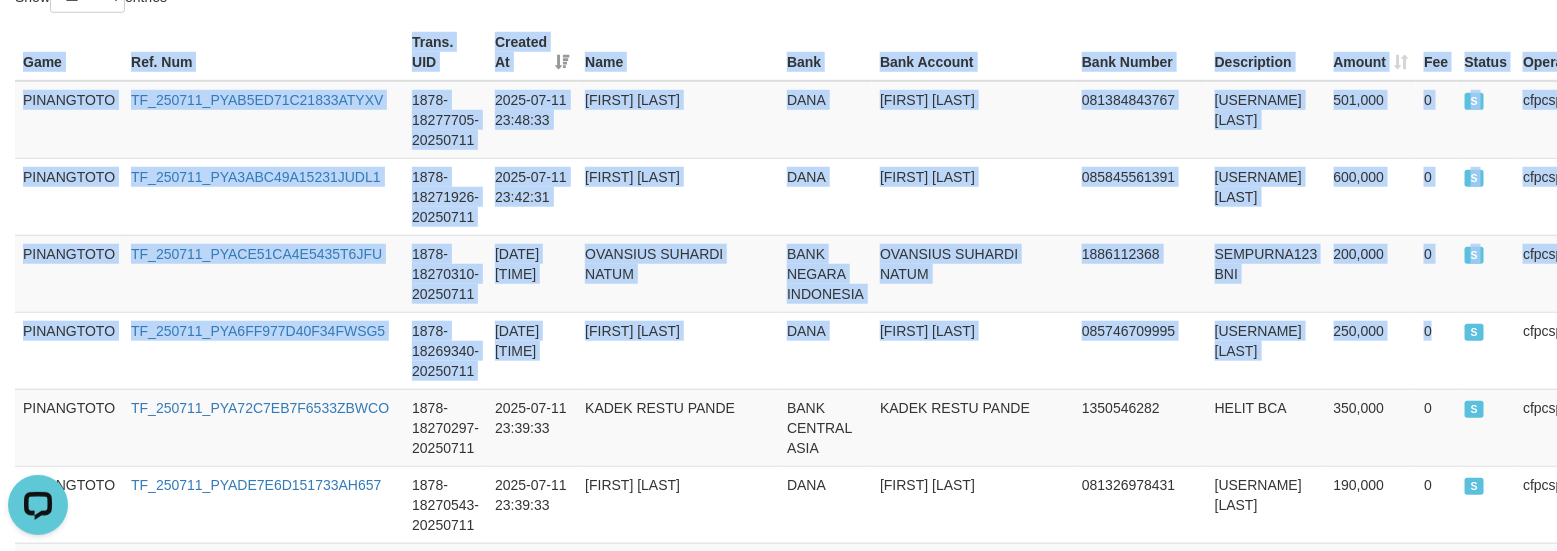 click on "Game Ref. Num Trans. UID Created At Name Bank Bank Account Bank Number Description Amount Fee Status Operator
Game Ref. Num Trans. UID Created at Name Bank Bank Account Bank Number Description Rp. 51,031,000 Rp. 0 Status Operator
PINANGTOTO TF_250711_PYAB5ED71C21833ATYXV [ACCOUNT_ID] [DATE] [TIME] [FIRST] [LAST] DANA [FIRST] [LAST] [PHONE] JUARINSANTOS DANA [AMOUNT] 0 S   cfpcspinang PINANGTOTO TF_250711_PYA3ABC49A15231JUDL1 [ACCOUNT_ID] [DATE] [TIME] [FIRST] [LAST] DANA [FIRST] [LAST] [PHONE] FULL333 DANA [AMOUNT] 0 S   cfpcspinang PINANGTOTO TF_250711_PYACE51CA4E5435T6JFU [ACCOUNT_ID] [DATE] [TIME] OVANSIUS SUHARDI NATUM BANK NEGARA INDONESIA OVANSIUS SUHARDI NATUM [ACCOUNT_NUMBER] SEMPURNA123 BNI [AMOUNT] 0 S   cfpcspinang PINANGTOTO TF_250711_PYA6FF977D40F34FWSG5 [ACCOUNT_ID] [DATE] [TIME] [FIRST] [LAST] DANA [FIRST] [LAST] [PHONE] KHAMID01 DANA [AMOUNT] 0 S   cfpcspinang PINANGTOTO 2025-07-11 23:39:33" at bounding box center (778, 3931) 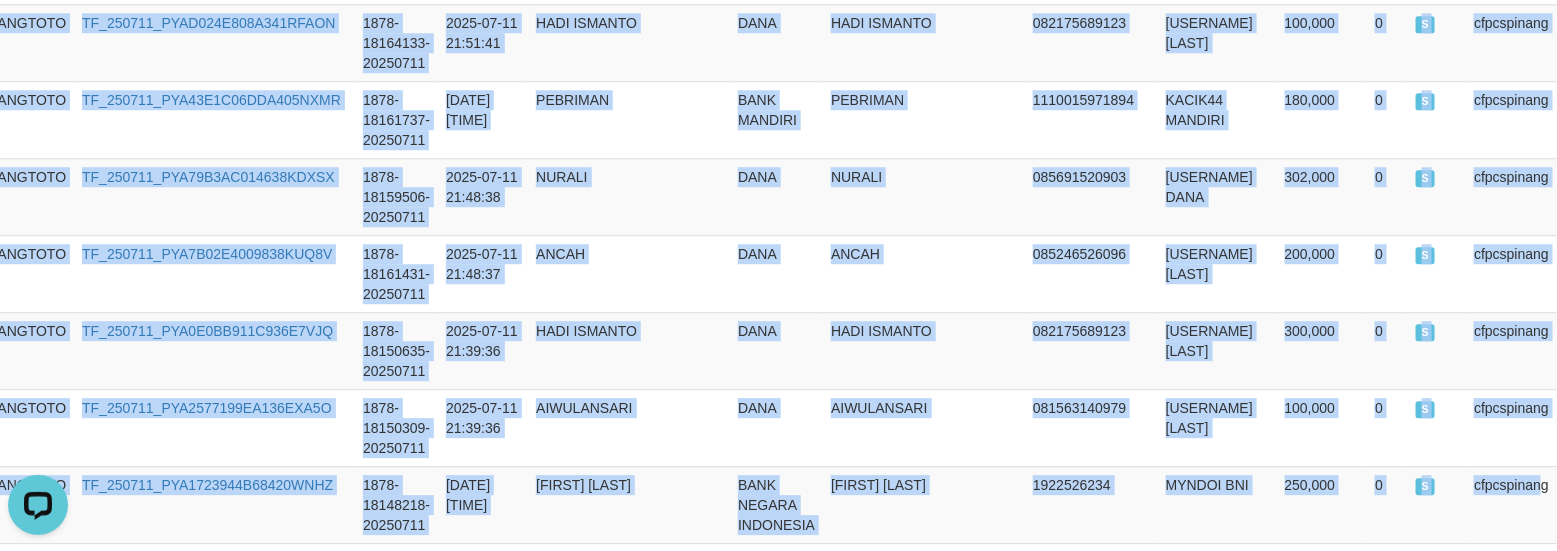 scroll, scrollTop: 8130, scrollLeft: 62, axis: both 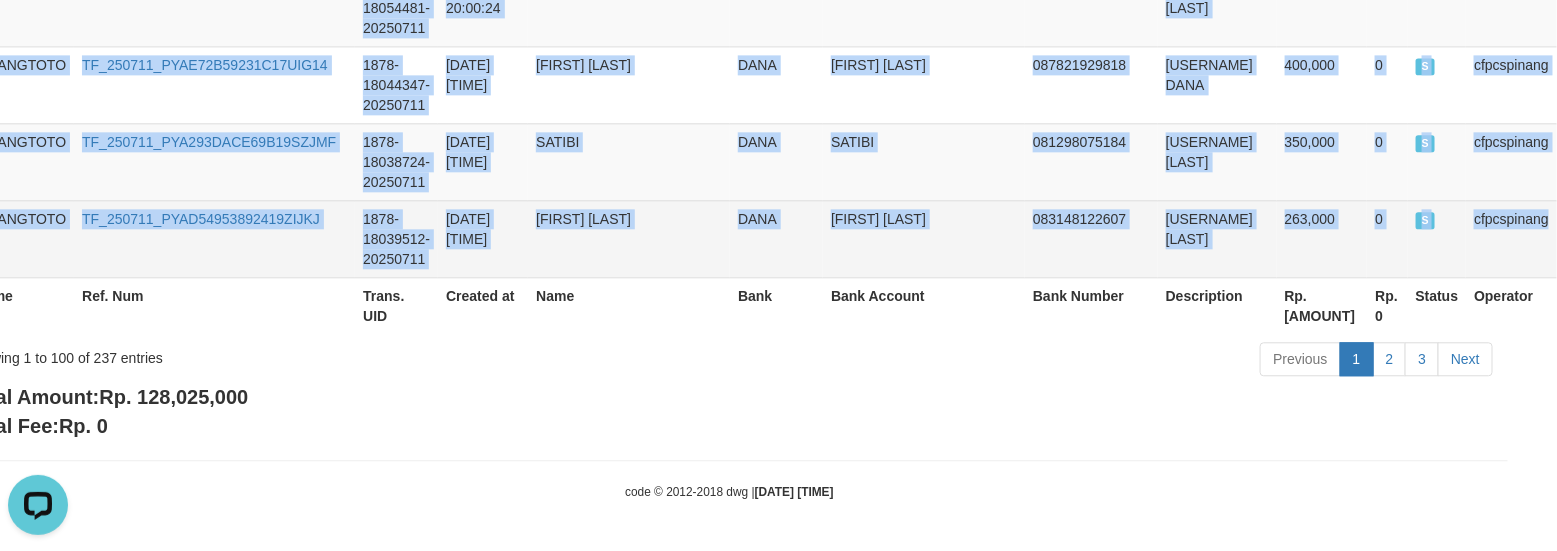 drag, startPoint x: 21, startPoint y: 101, endPoint x: 1555, endPoint y: 245, distance: 1540.744 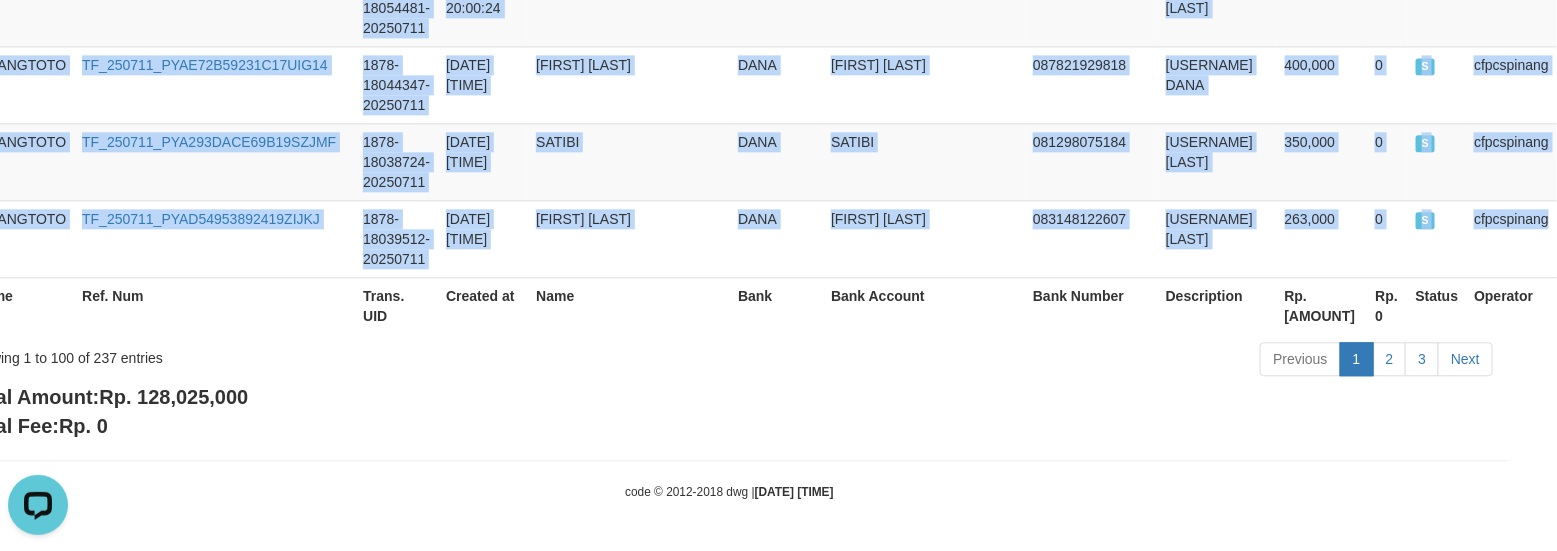 copy on "PINANGTOTO TF_250711_PYAB5ED71C21833ATYXV [ACCOUNT_ID] [DATE] [TIME] [FIRST] [LAST] DANA [FIRST] [LAST] [PHONE] JUARINSANTOS DANA [AMOUNT] 0 S   cfpcspinang PINANGTOTO TF_250711_PYA3ABC49A15231JUDL1 [ACCOUNT_ID] [DATE] [TIME] [FIRST] [LAST] DANA [FIRST] [LAST] [PHONE] FULL333 DANA [AMOUNT] 0 S   cfpcspinang PINANGTOTO TF_250711_PYACE51CA4E5435T6JFU [ACCOUNT_ID] [DATE] [TIME] OVANSIUS SUHARDI NATUM BANK NEGARA INDONESIA OVANSIUS SUHARDI NATUM [ACCOUNT_NUMBER] SEMPURNA123 BNI [AMOUNT] 0 S   cfpcspinang PINANGTOTO TF_250711_PYA6FF977D40F34FWSG5 [ACCOUNT_ID] [DATE] [TIME] [FIRST] [LAST] DANA [FIRST] [LAST] [PHONE] KHAMID01 DANA [AMOUNT] 0 S   cfpcspinang PINANGTOTO TF_250711_PYA72C7EB7F6533ZBWCO [ACCOUNT_ID] [DATE] [TIME] [FIRST] [LAST] BANK CENTRAL ASIA [FIRST] [LAST] [ACCOUNT_NUMBER] HELIT BCA [AMOUNT] 0 S   cfpcspinang PINANGTOTO TF_250711_PYADE7E6D151733AH657 [ACCOUNT_ID] [DATE] [TIME] [FIRST] [LAST] DANA ..." 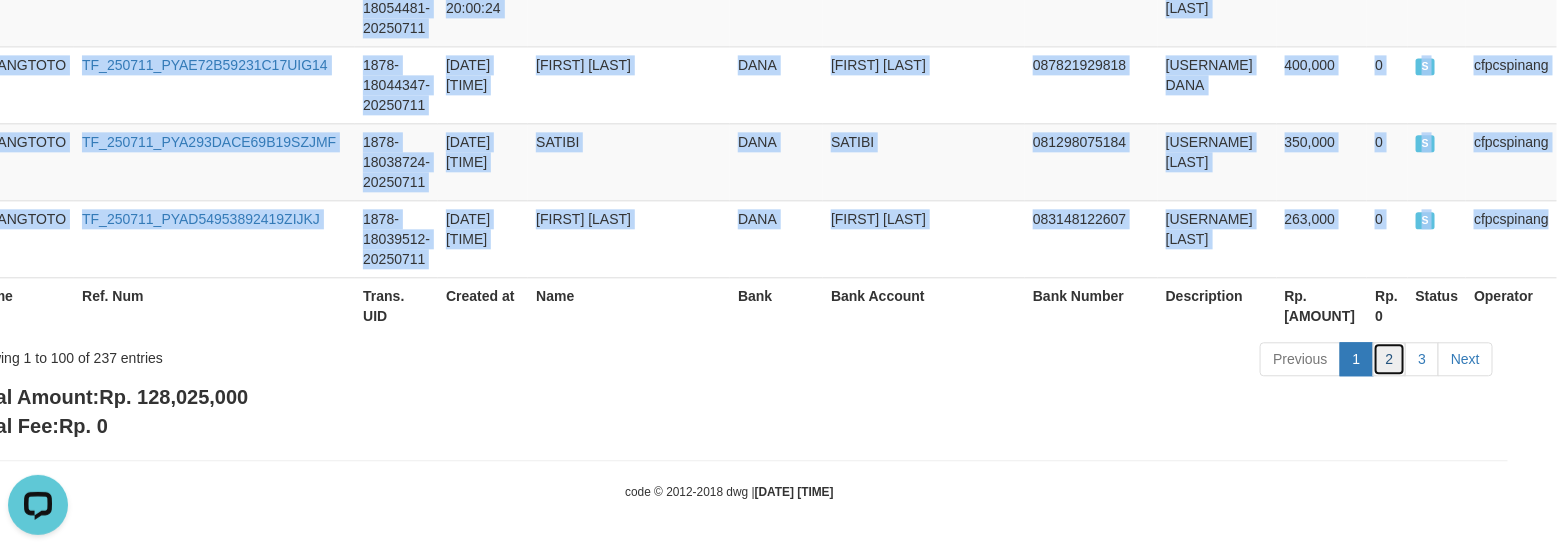 click on "2" at bounding box center [1390, 359] 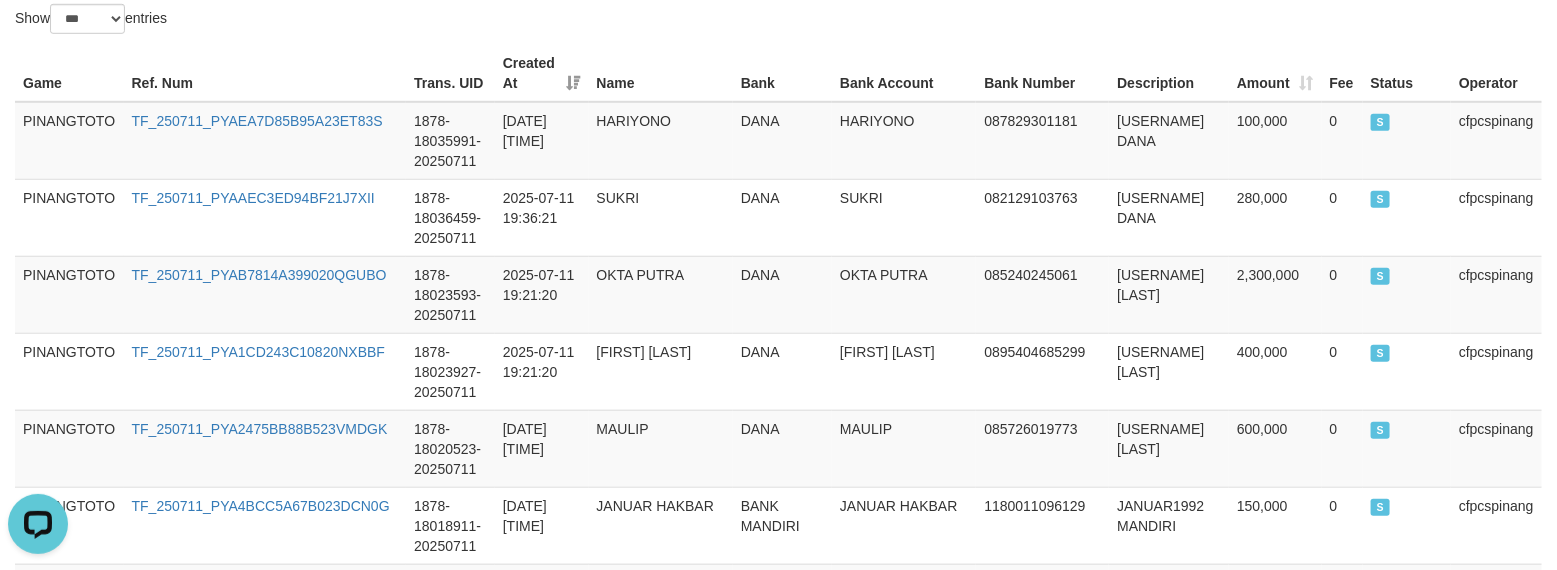 scroll, scrollTop: 625, scrollLeft: 0, axis: vertical 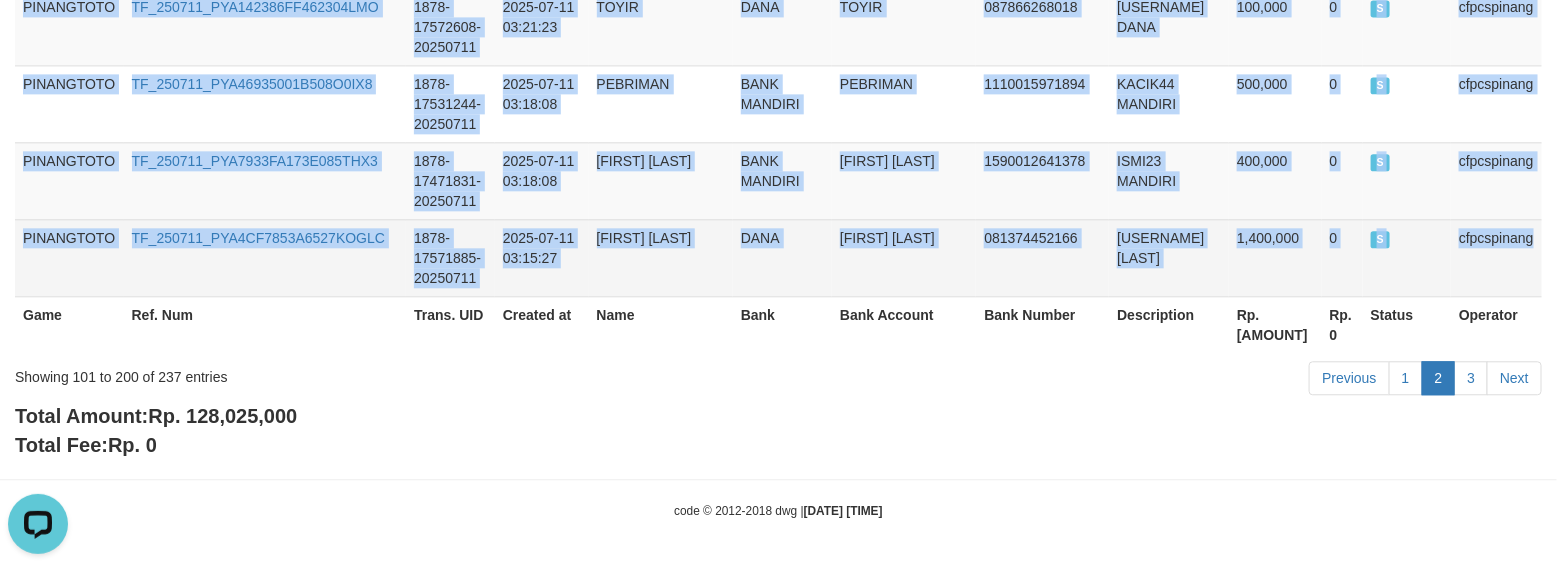 drag, startPoint x: 15, startPoint y: 78, endPoint x: 1532, endPoint y: 246, distance: 1526.2742 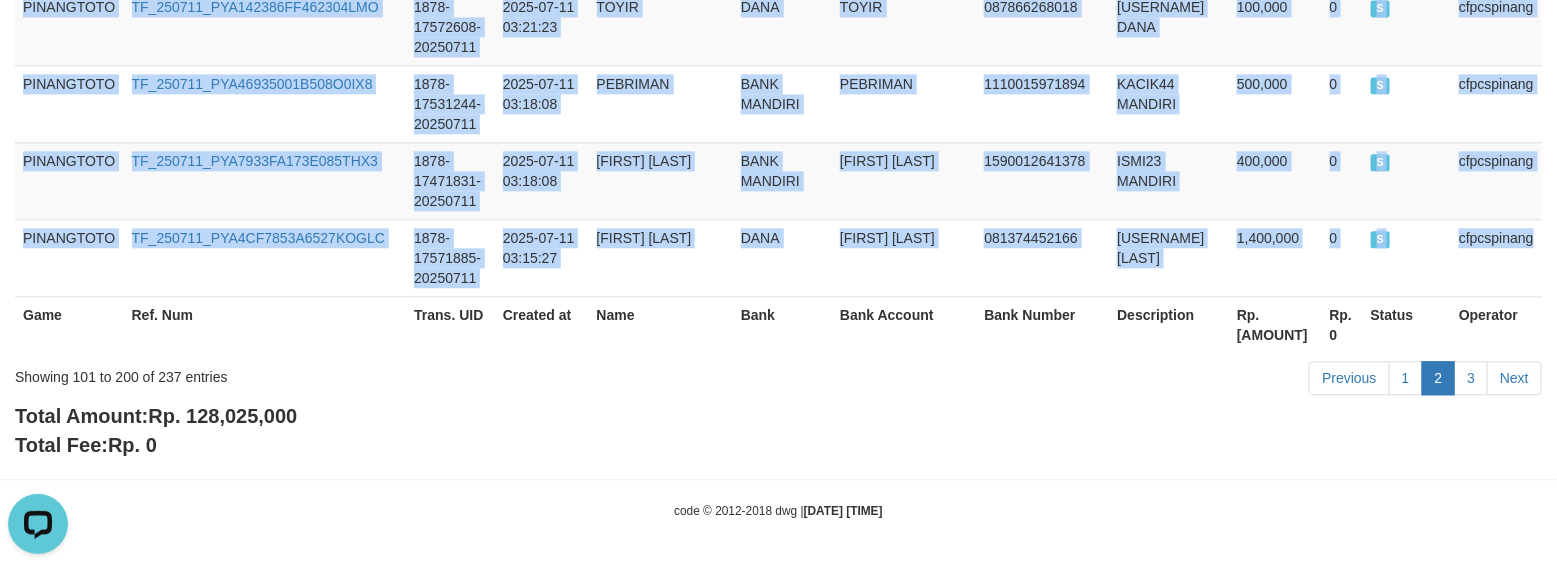 copy on "PINANGTOTO TF_250711_PYAEA7D85B95A23ET83S [ACCOUNT_ID] [DATE] [TIME] [FIRST] [LAST] DANA [FIRST] [LAST] [PHONE] SUWITOJP DANA [AMOUNT] 0 S   cfpcspinang PINANGTOTO TF_250711_PYAAEC3ED94BF21J7XII [ACCOUNT_ID] [DATE] [TIME] [FIRST] [LAST] DANA [FIRST] [LAST] [PHONE] SUNAN99 DANA [AMOUNT] 0 S   cfpcspinang PINANGTOTO TF_250711_PYAB7814A399020QGUBO [ACCOUNT_ID] [DATE] [TIME] [FIRST] [LAST] DANA [FIRST] [LAST] [PHONE] PENTUNG88 DANA [AMOUNT] 0 S   cfpcspinang PINANGTOTO TF_250711_PYA1CD243C10820NXBBF [ACCOUNT_ID] [DATE] [TIME] [FIRST] [LAST] DANA [FIRST] [LAST] [PHONE] APRIAL663 DANA [AMOUNT] 0 S   cfpcspinang PINANGTOTO TF_250711_PYA2475BB88B523VMDGK [ACCOUNT_ID] [DATE] [TIME] [FIRST] [LAST] DANA [FIRST] [LAST] [PHONE] JAMPANG21 DANA [AMOUNT] 0 S   cfpcspinang PINANGTOTO TF_250711_PYA4BCC5A67B023DCN0G [ACCOUNT_ID] [DATE] [TIME] [FIRST] [LAST] BANK MANDIRI [FIRST] [LAST] [ACCOUNT_NUMBER] JANUAR1992 MANDIRI [AMOUNT] 0 S   cfpcspinang PINANGTOTO YAKOBUS [FIRST]" 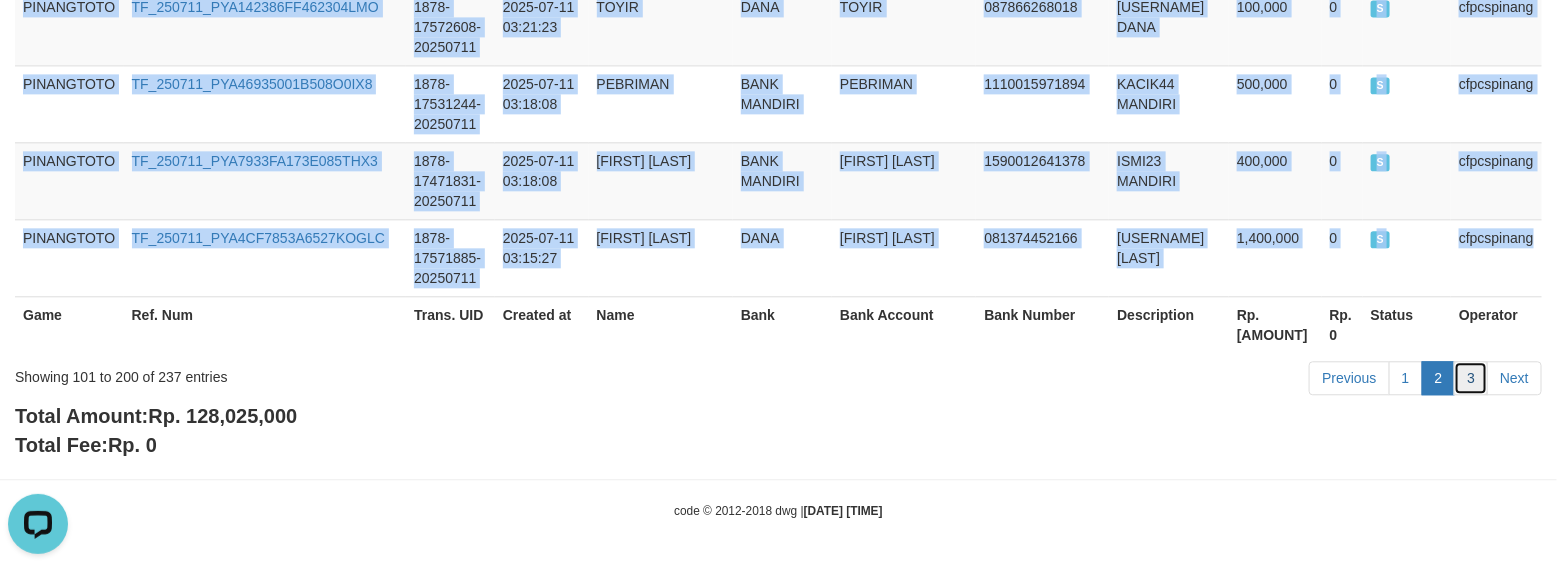 click on "3" at bounding box center (1471, 378) 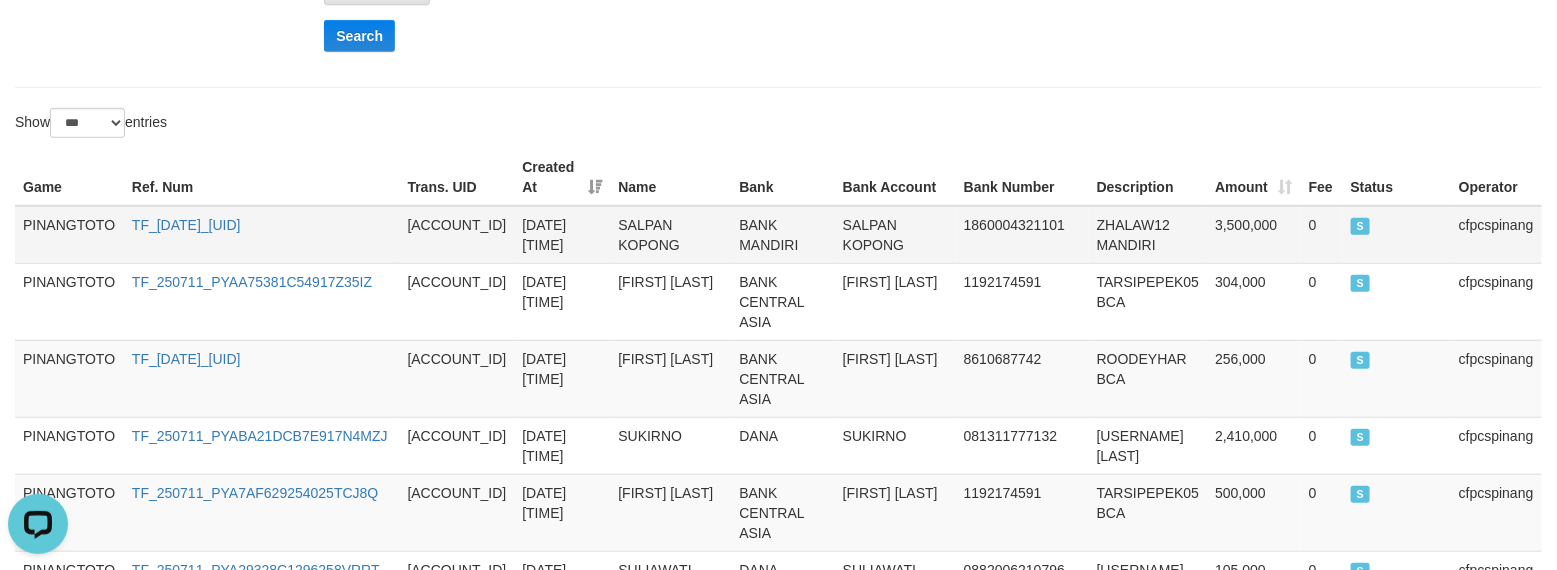 scroll, scrollTop: 500, scrollLeft: 0, axis: vertical 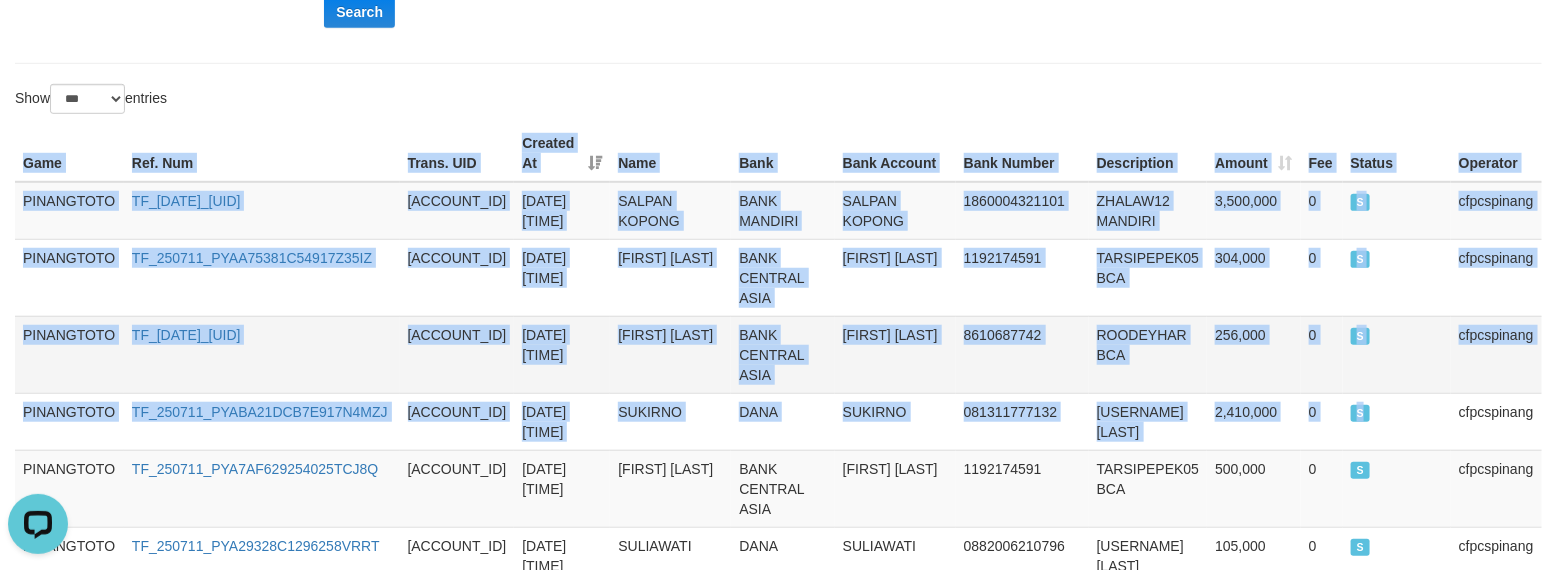 drag, startPoint x: 12, startPoint y: 205, endPoint x: 1376, endPoint y: 392, distance: 1376.7589 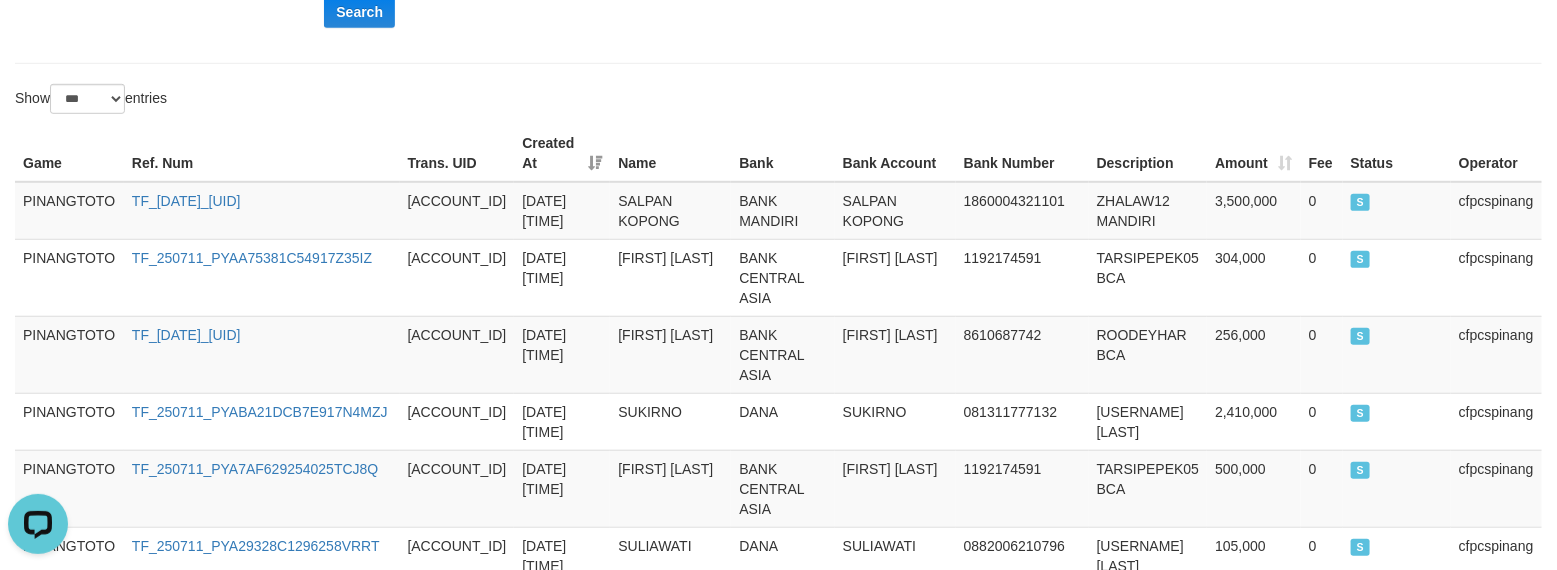 click on "Show  ** ** ** ***  entries" at bounding box center (778, 101) 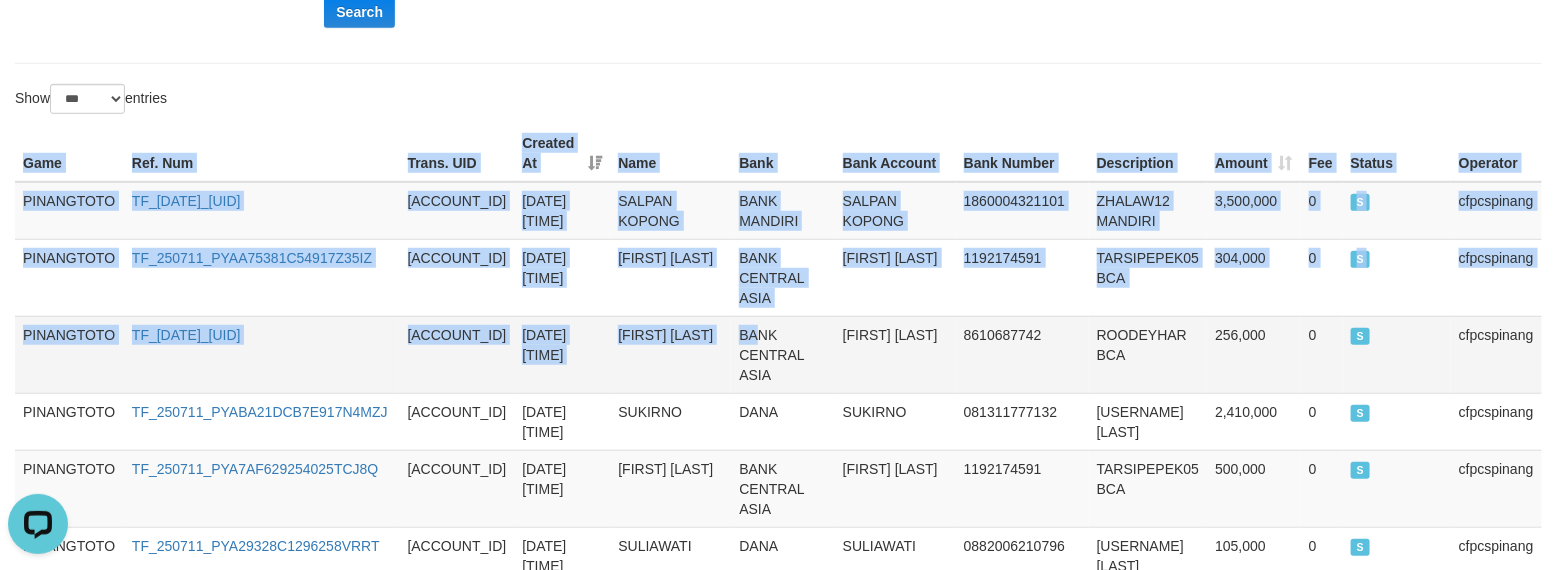 drag, startPoint x: 13, startPoint y: 202, endPoint x: 737, endPoint y: 347, distance: 738.37726 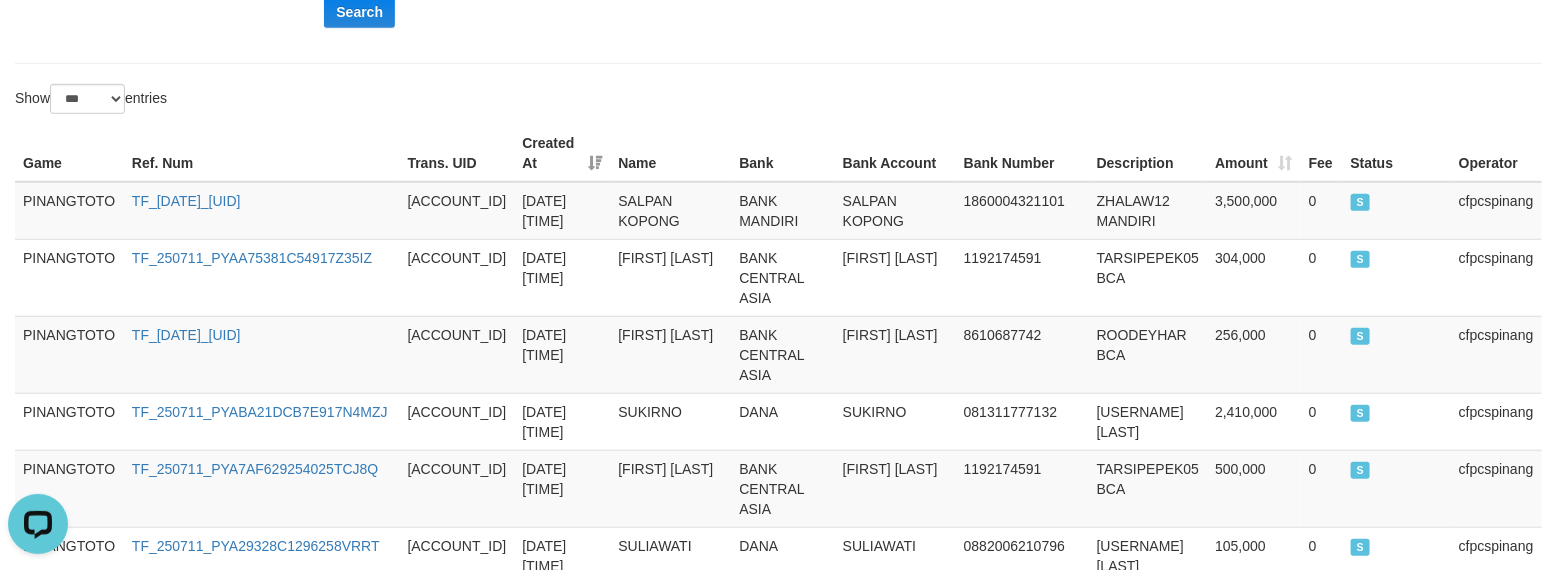 click on "**********" at bounding box center [778, -152] 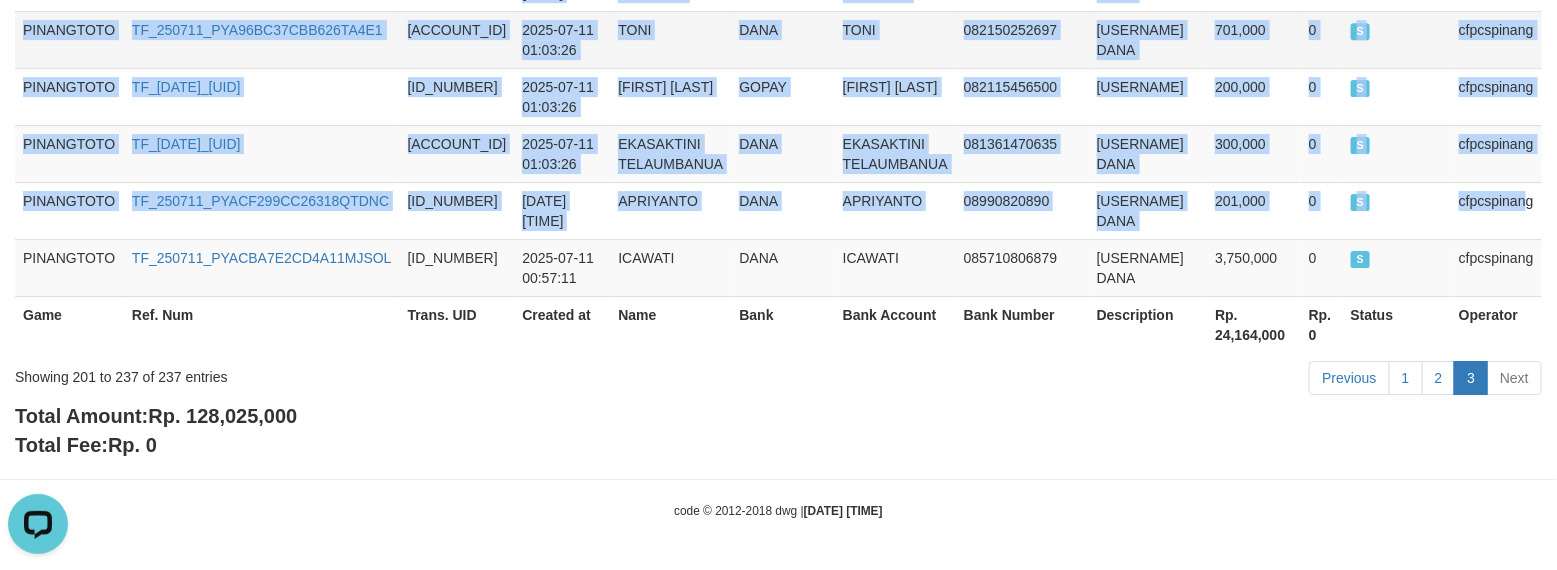 scroll, scrollTop: 3246, scrollLeft: 0, axis: vertical 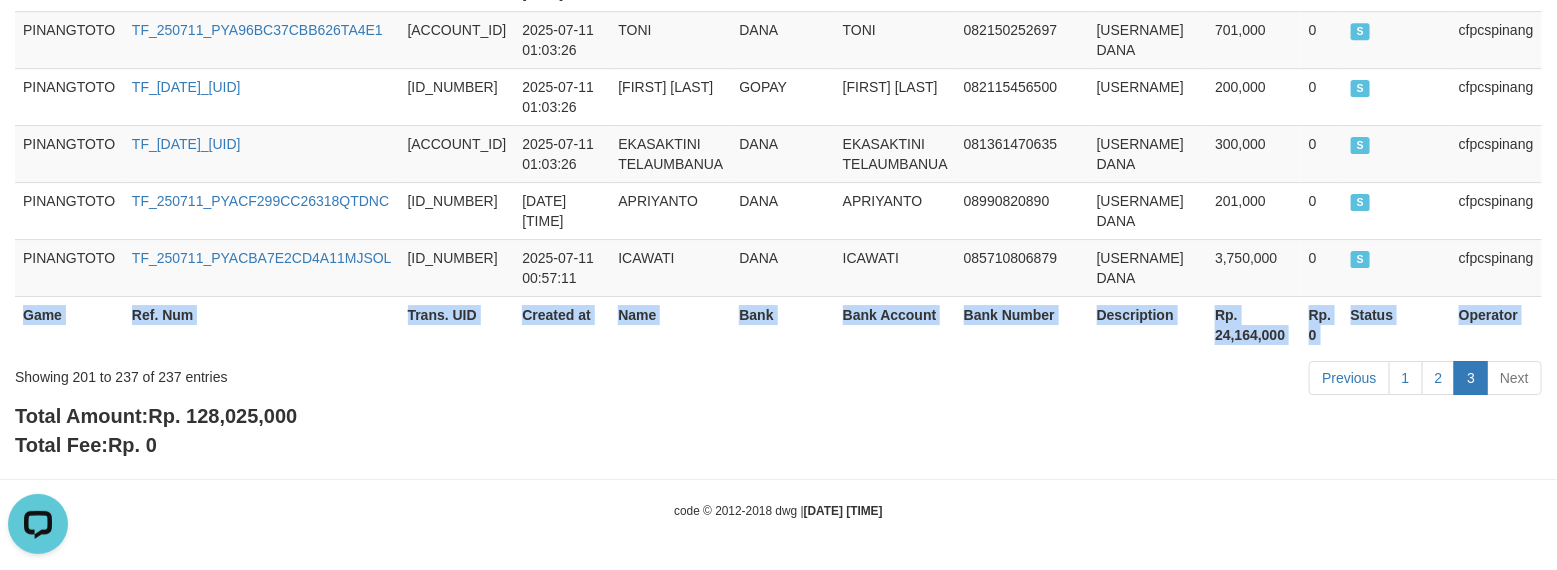 drag, startPoint x: 20, startPoint y: 205, endPoint x: 1547, endPoint y: 286, distance: 1529.1469 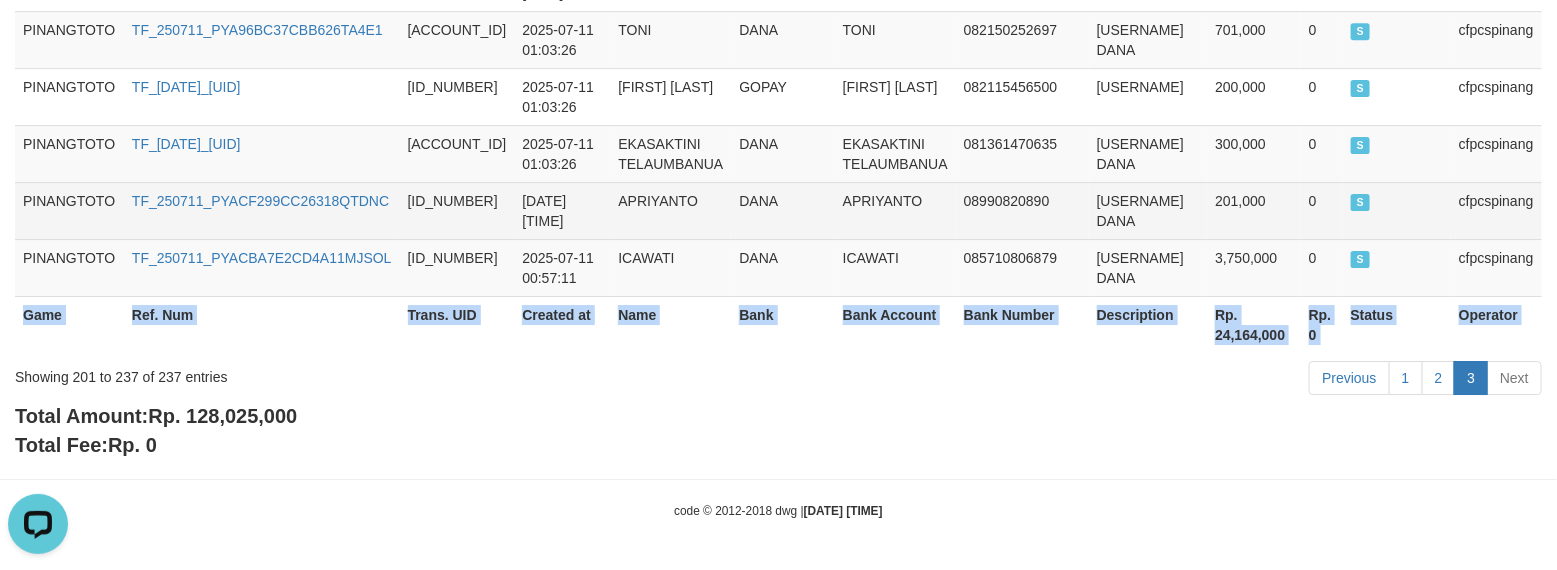 click on "cfpcspinang" at bounding box center (1496, 210) 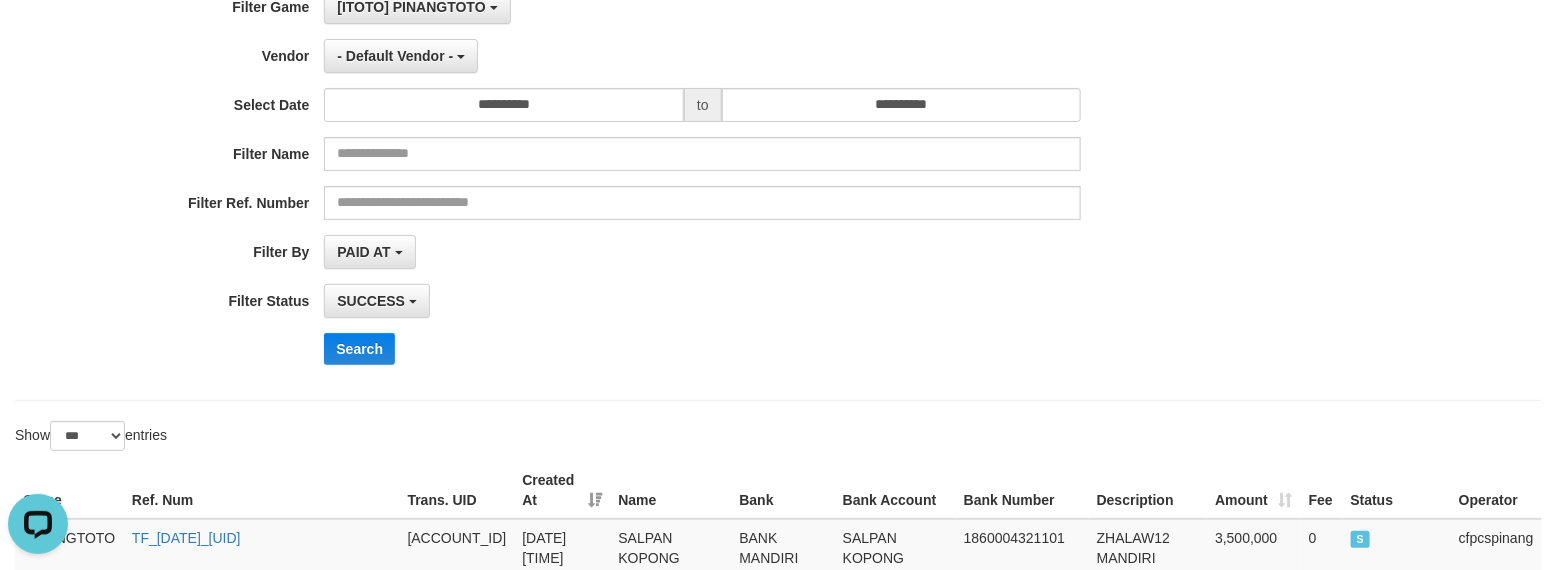 scroll, scrollTop: 0, scrollLeft: 0, axis: both 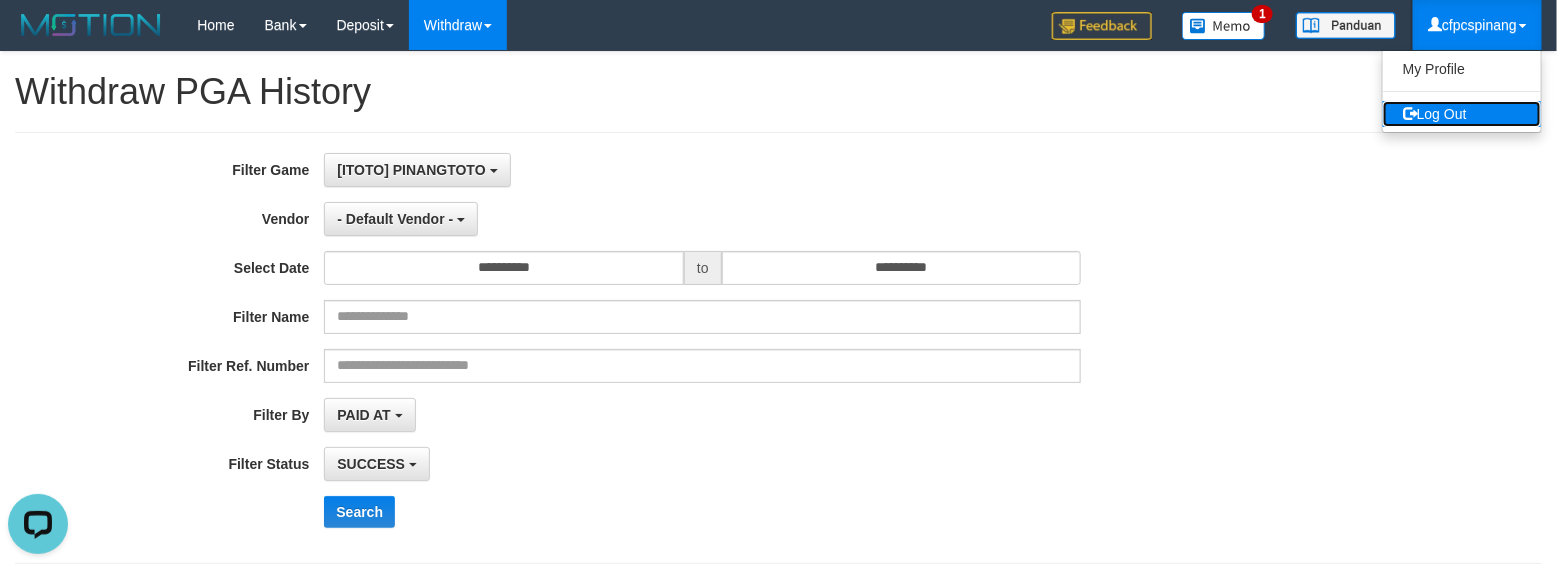 click on "Log Out" at bounding box center [1462, 114] 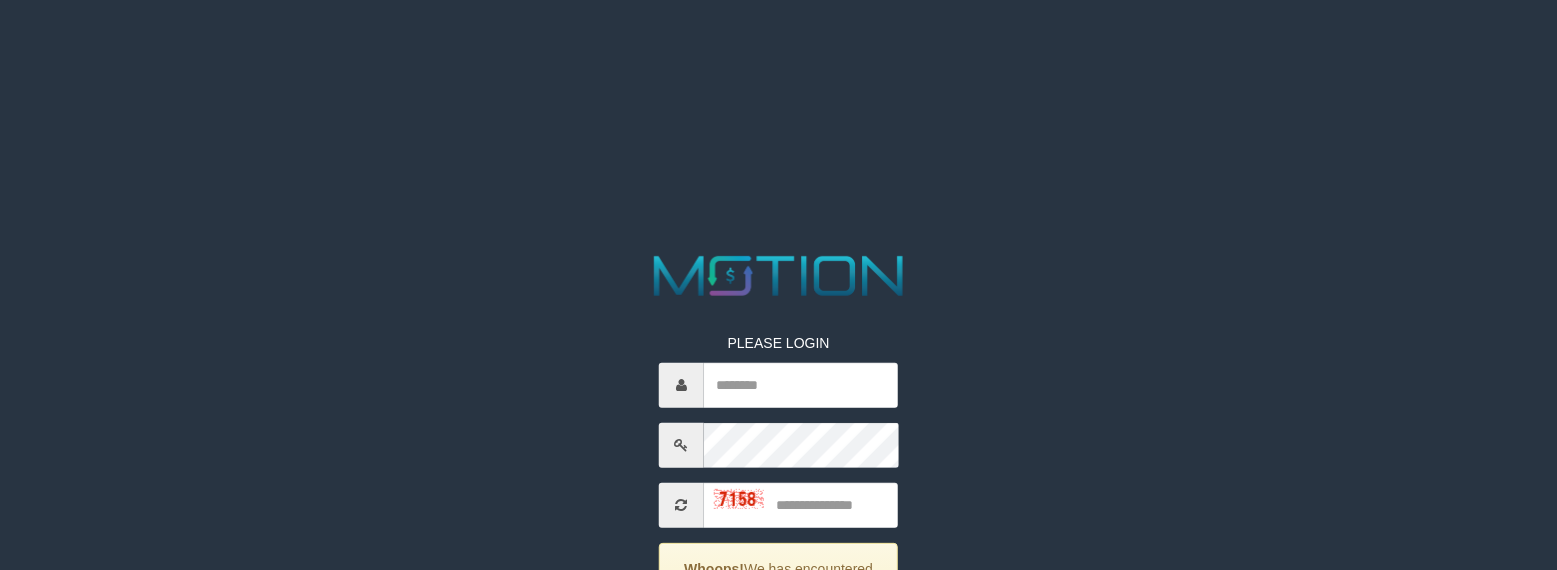 scroll, scrollTop: 0, scrollLeft: 0, axis: both 